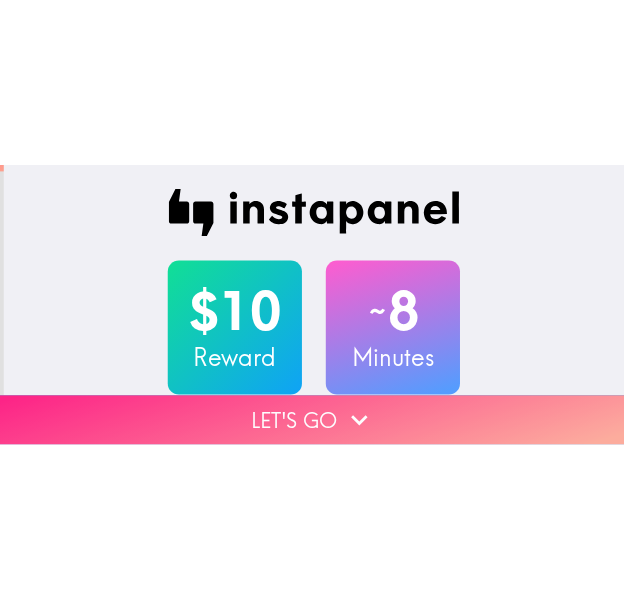scroll, scrollTop: 0, scrollLeft: 0, axis: both 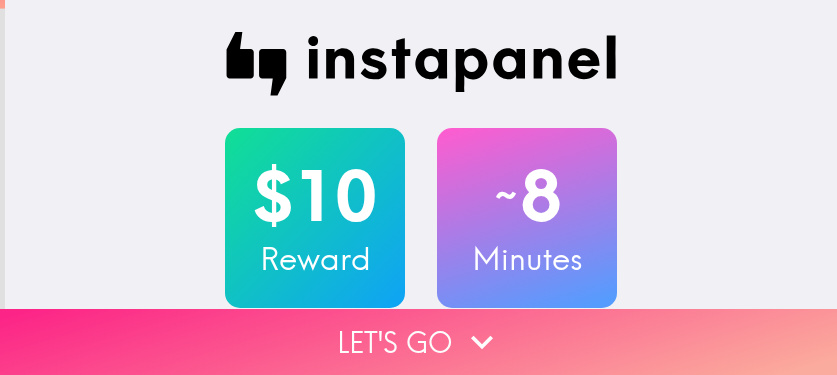 click on "Let's go" at bounding box center [418, 342] 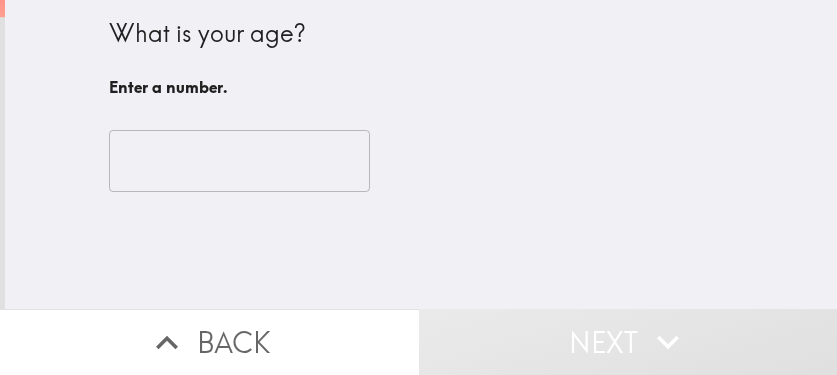 type 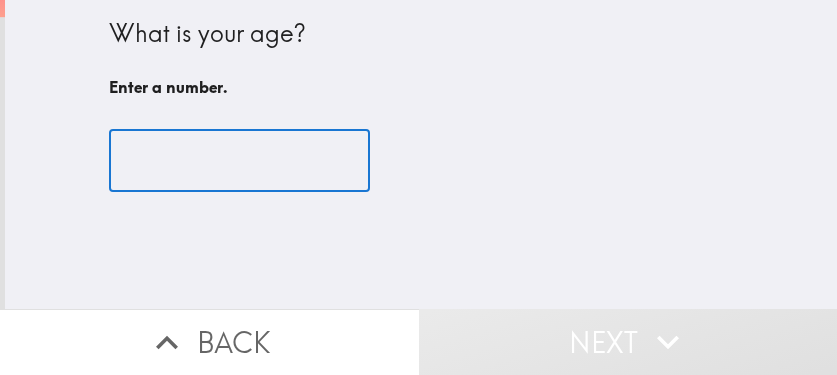 click at bounding box center (239, 161) 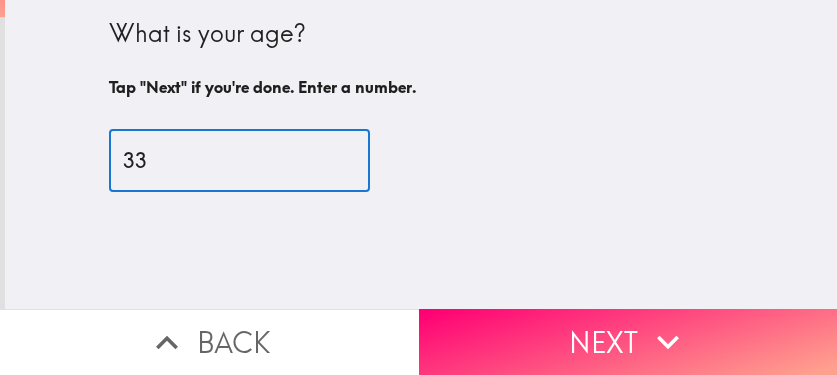 type on "33" 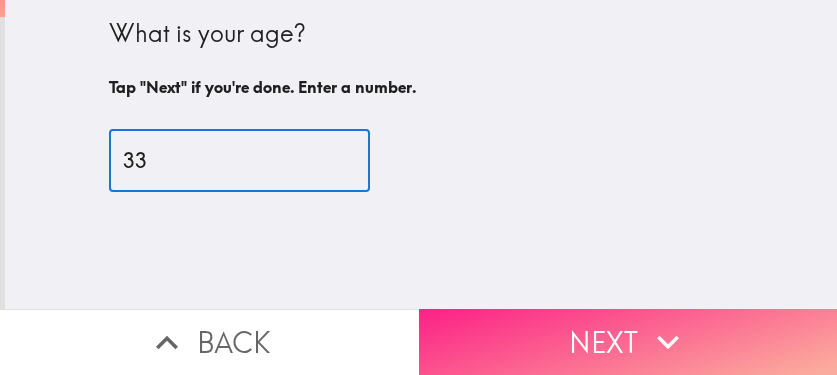 click on "Next" at bounding box center (628, 342) 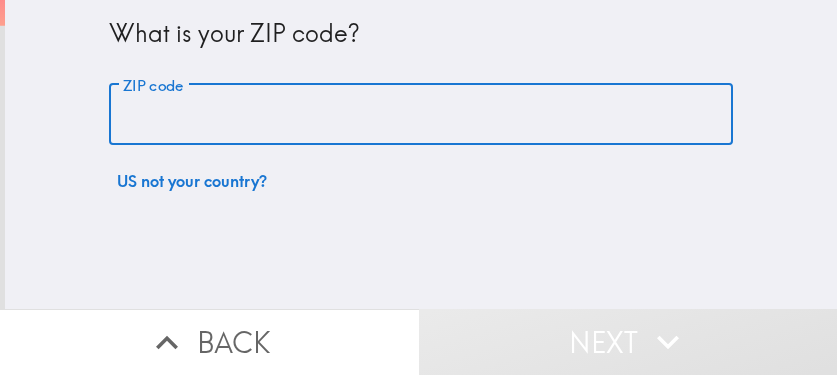 click on "ZIP code" at bounding box center (421, 115) 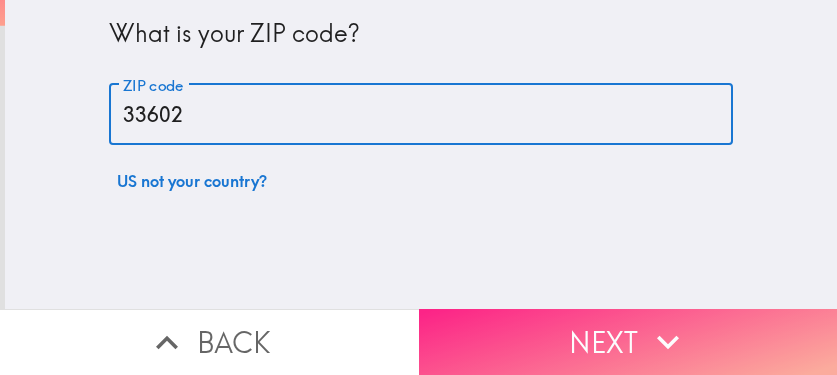 type on "33602" 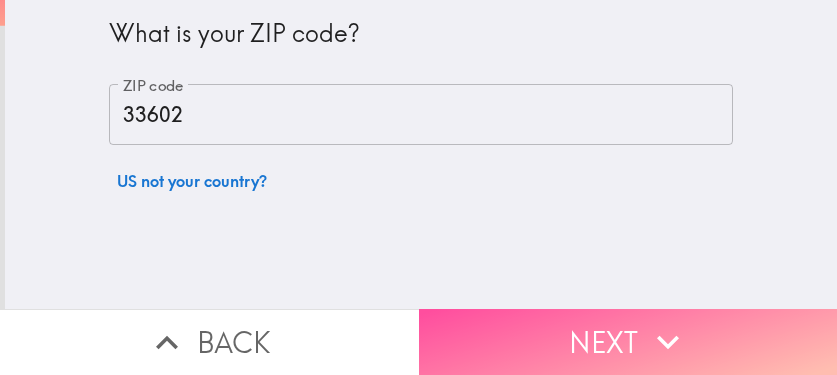 drag, startPoint x: 554, startPoint y: 317, endPoint x: 835, endPoint y: 296, distance: 281.7836 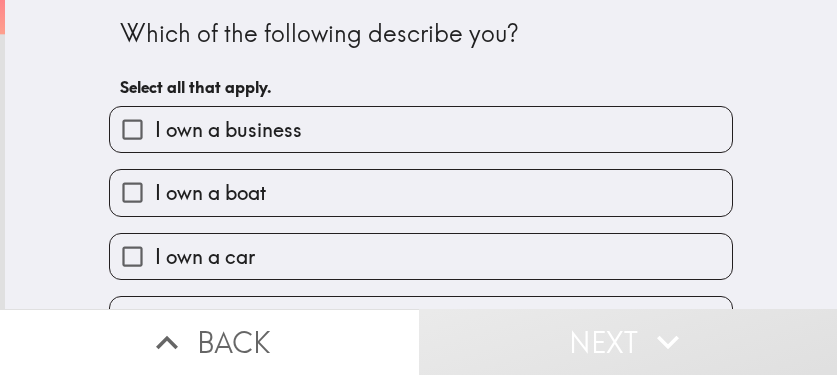 drag, startPoint x: 641, startPoint y: 48, endPoint x: 544, endPoint y: 63, distance: 98.15294 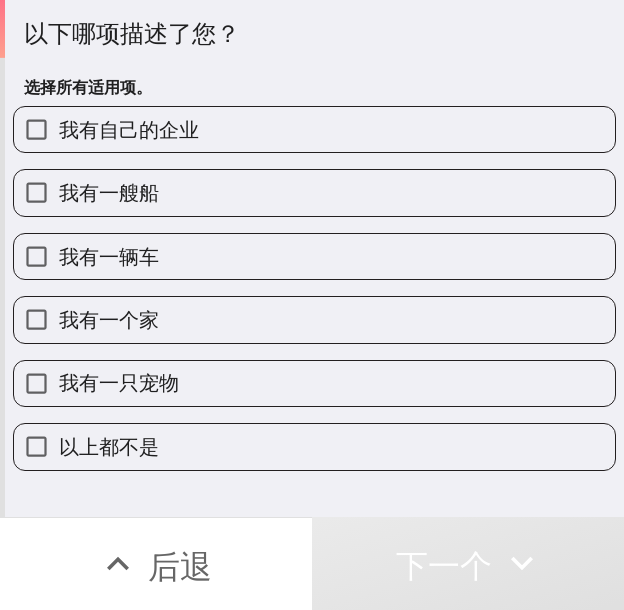 drag, startPoint x: 154, startPoint y: 320, endPoint x: 168, endPoint y: 320, distance: 14 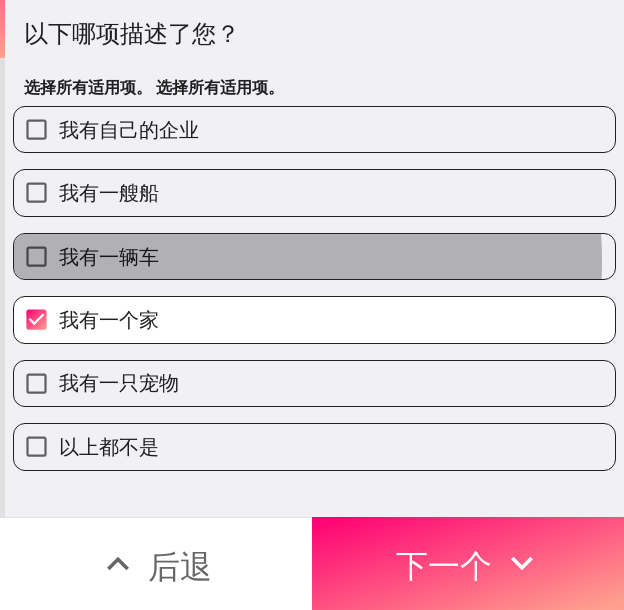 click on "我有一辆车" at bounding box center [314, 256] 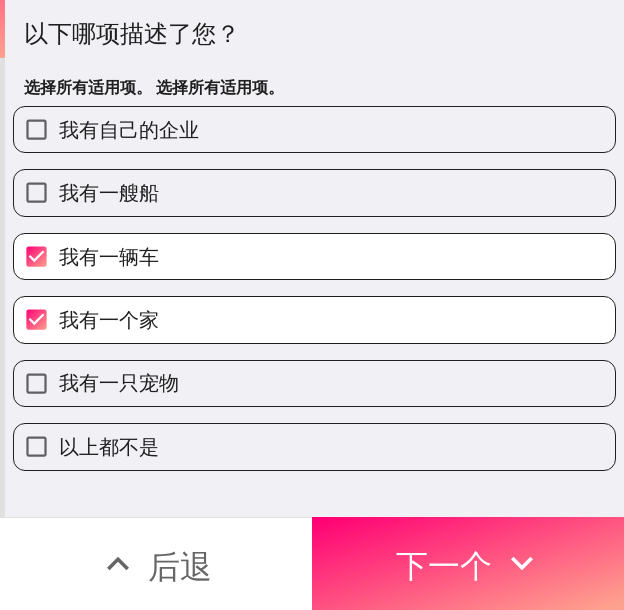 click on "我有自己的企业" at bounding box center (314, 129) 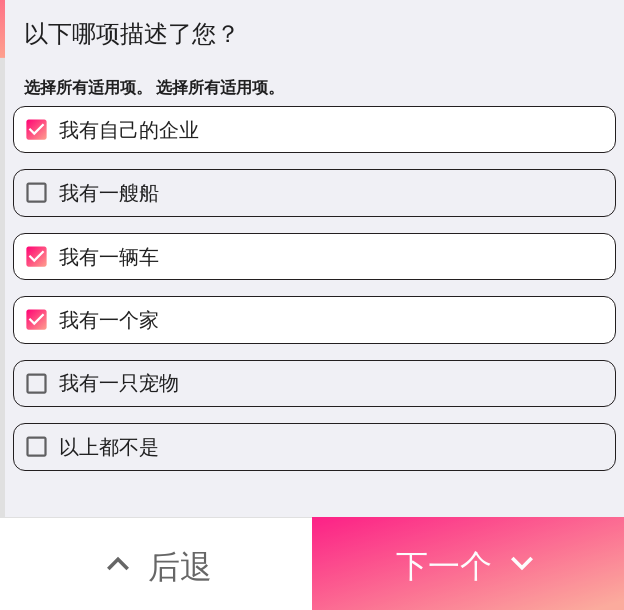 click on "下一个" at bounding box center [444, 566] 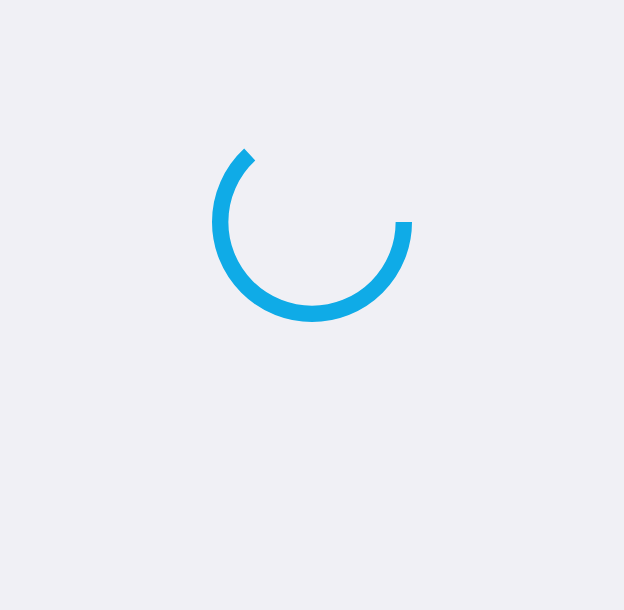 scroll, scrollTop: 0, scrollLeft: 0, axis: both 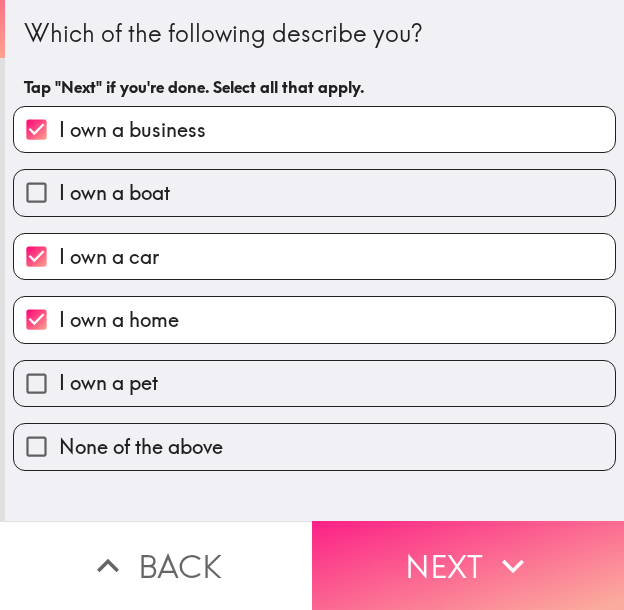 drag, startPoint x: 485, startPoint y: 550, endPoint x: 546, endPoint y: 554, distance: 61.13101 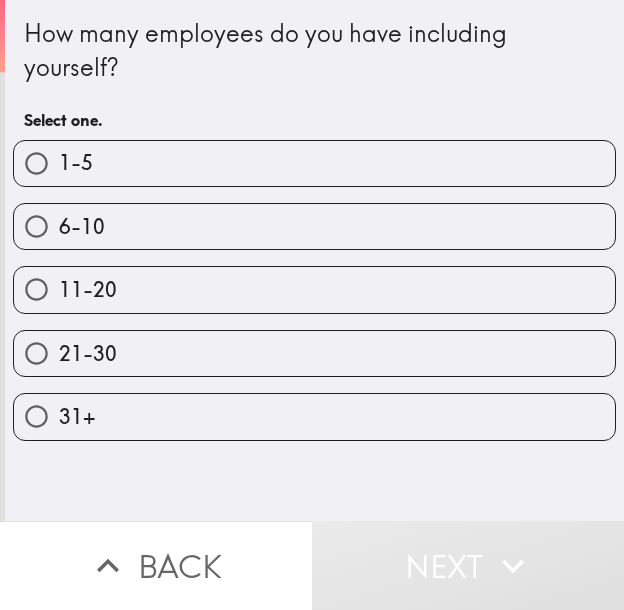 drag, startPoint x: 398, startPoint y: 154, endPoint x: 408, endPoint y: 219, distance: 65.76473 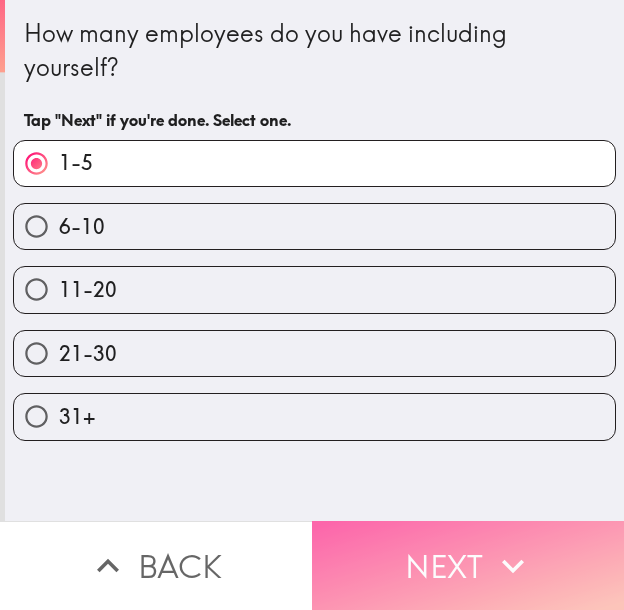 click 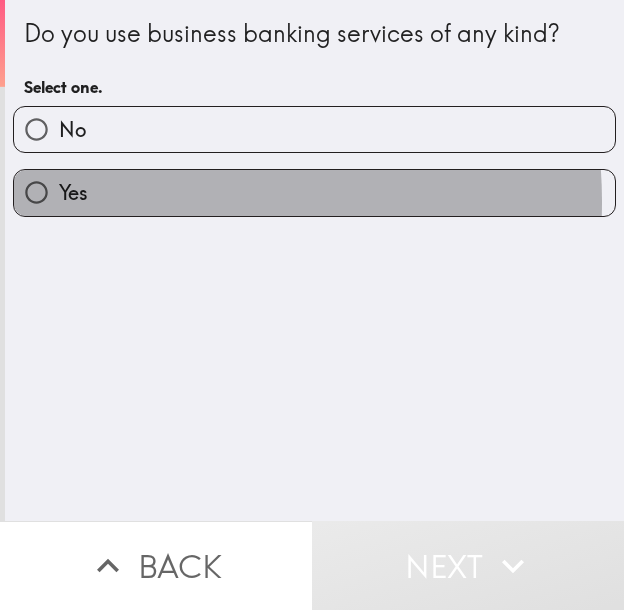 click on "Yes" at bounding box center (314, 192) 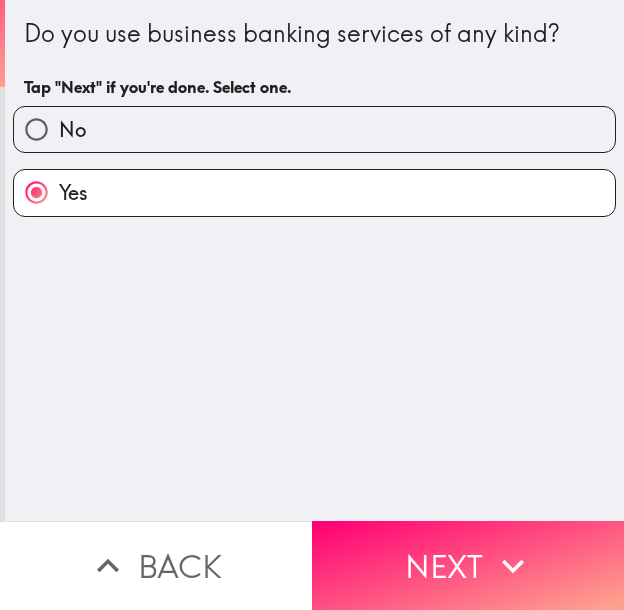 click 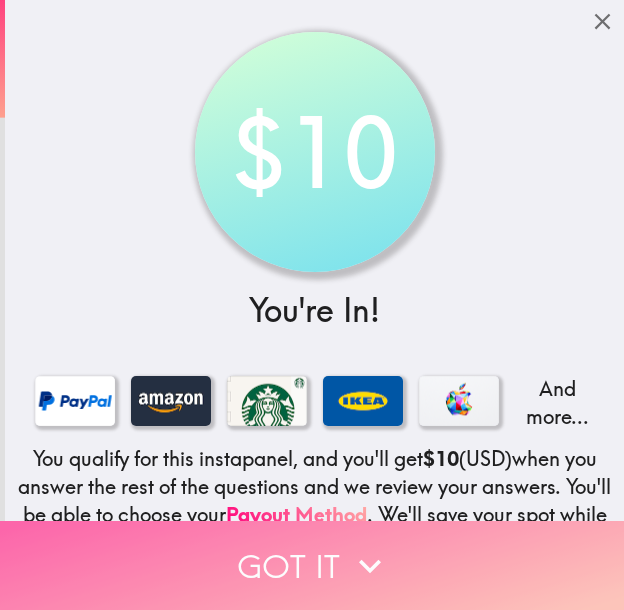 click on "Got it" at bounding box center [312, 565] 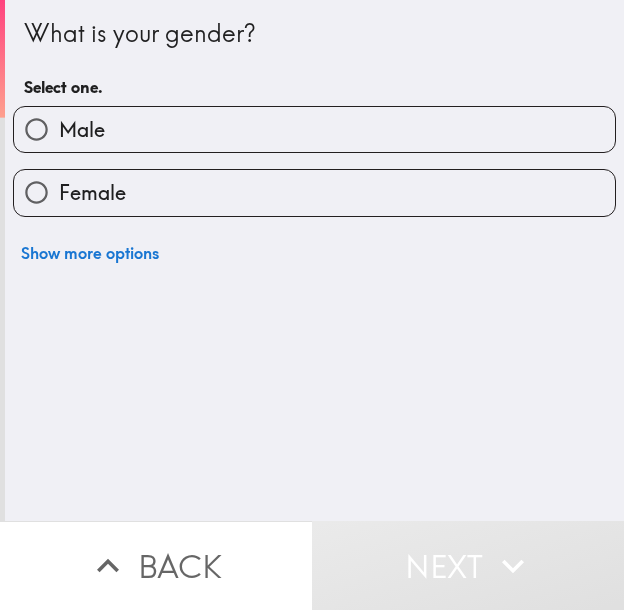 type 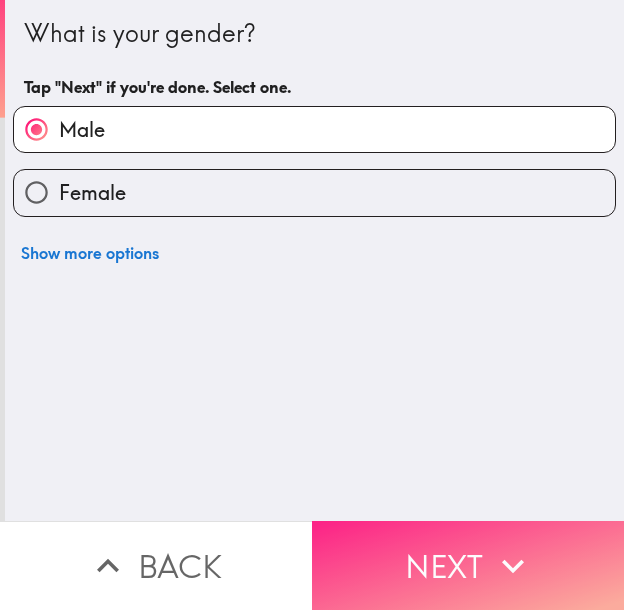 click on "Next" at bounding box center (468, 565) 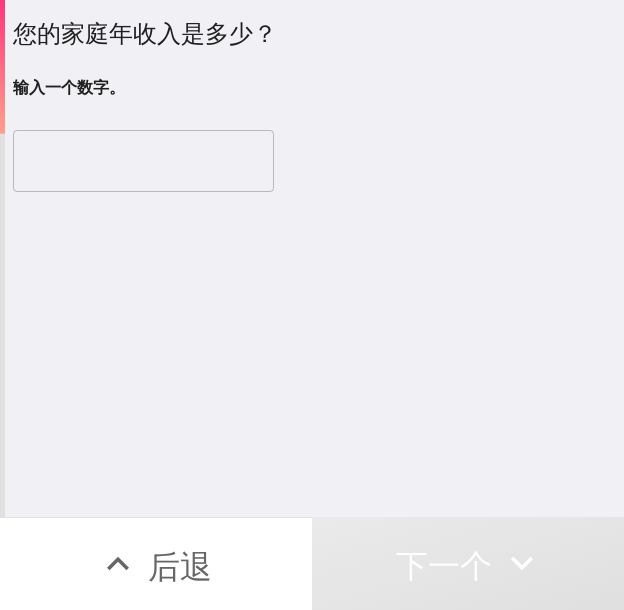 click at bounding box center (143, 161) 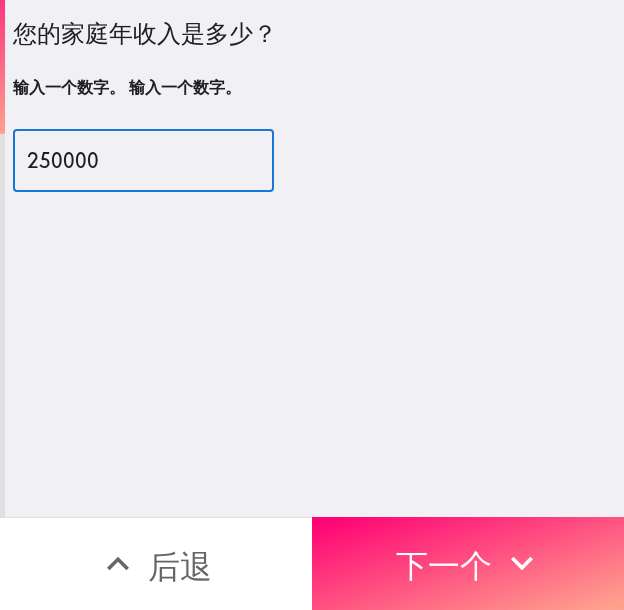 drag, startPoint x: 102, startPoint y: 168, endPoint x: -2, endPoint y: 182, distance: 104.93808 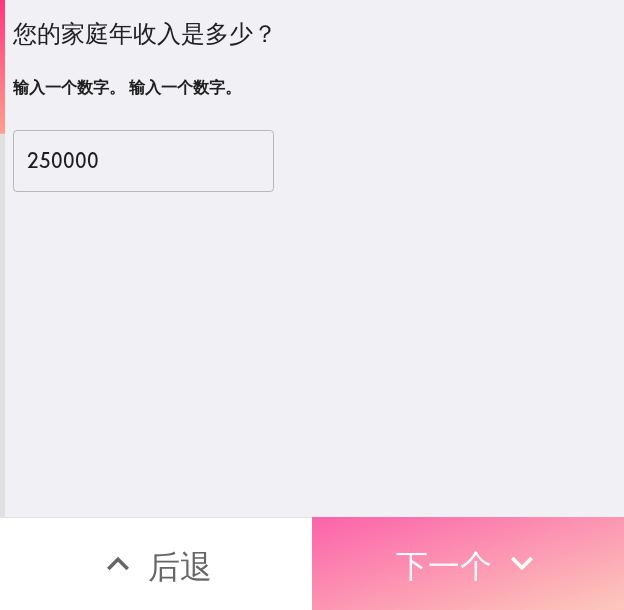 drag, startPoint x: 482, startPoint y: 548, endPoint x: 493, endPoint y: 554, distance: 12.529964 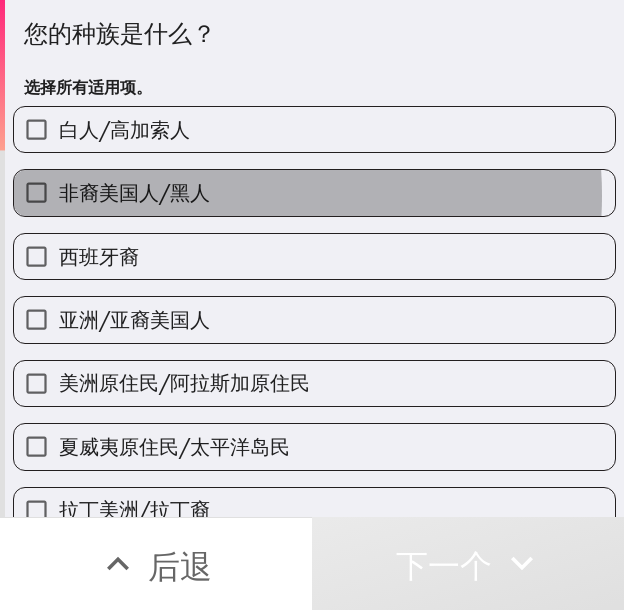 click on "非裔美国人/黑人" at bounding box center [314, 192] 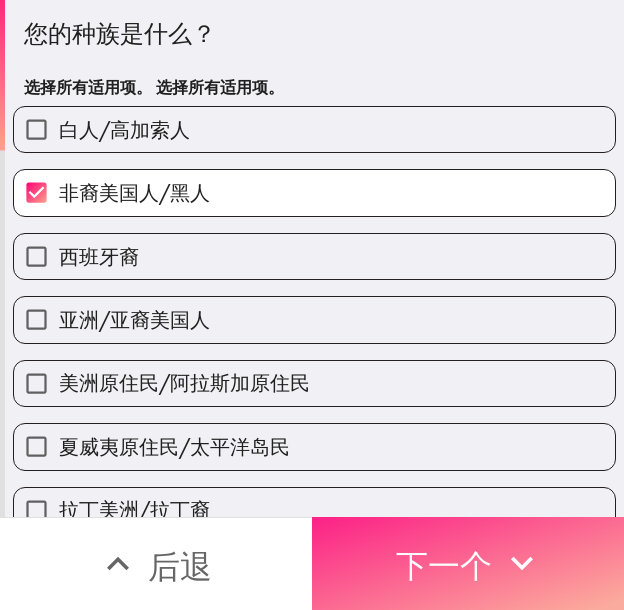 click on "下一个" at bounding box center (444, 566) 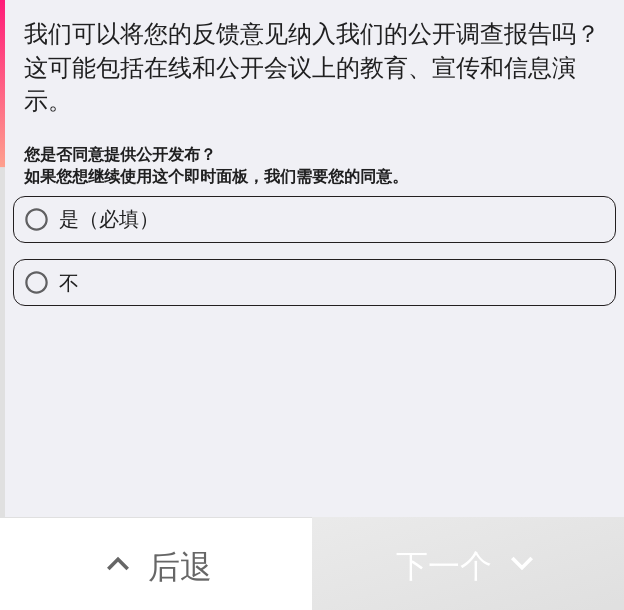 click on "是（必填）" at bounding box center [314, 219] 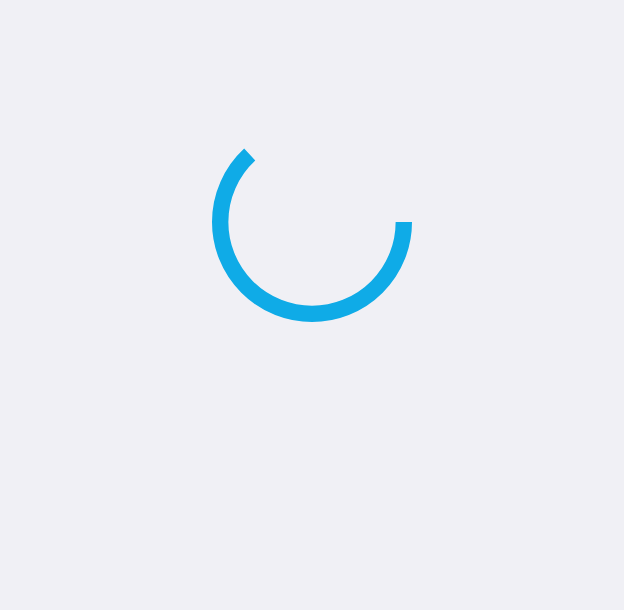 scroll, scrollTop: 0, scrollLeft: 0, axis: both 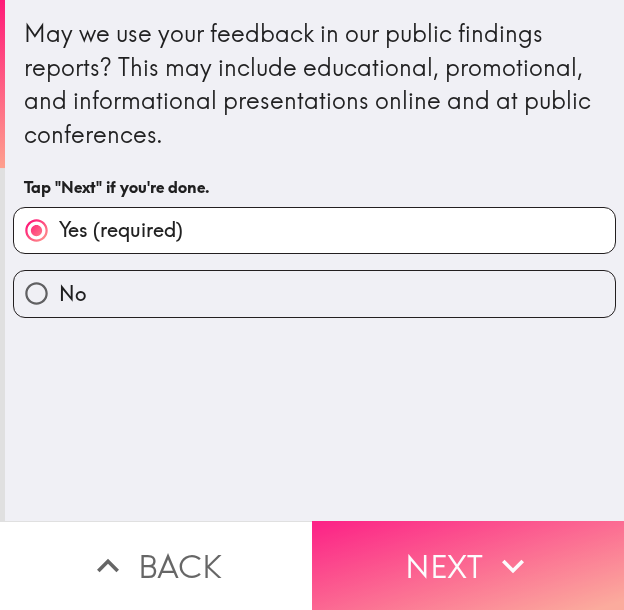 drag, startPoint x: 385, startPoint y: 524, endPoint x: 362, endPoint y: 525, distance: 23.021729 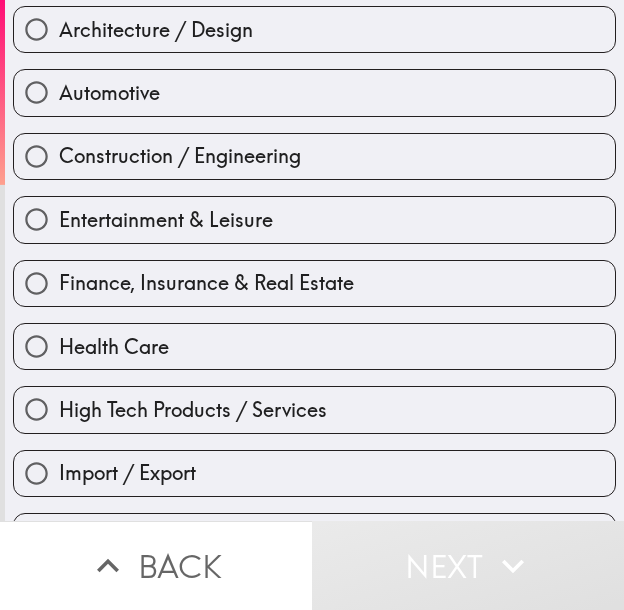 scroll, scrollTop: 300, scrollLeft: 0, axis: vertical 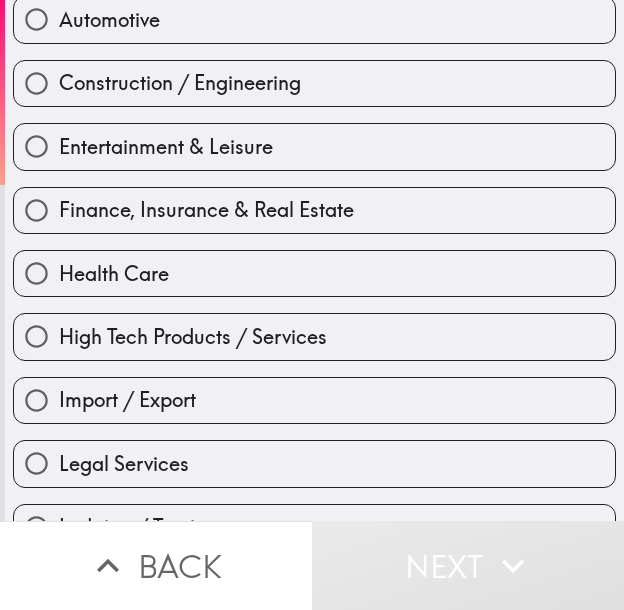 drag, startPoint x: 206, startPoint y: 333, endPoint x: 205, endPoint y: 343, distance: 10.049875 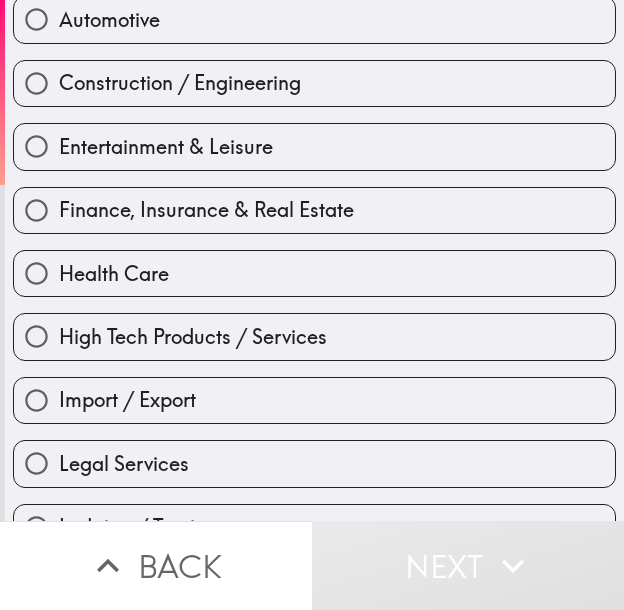 radio on "true" 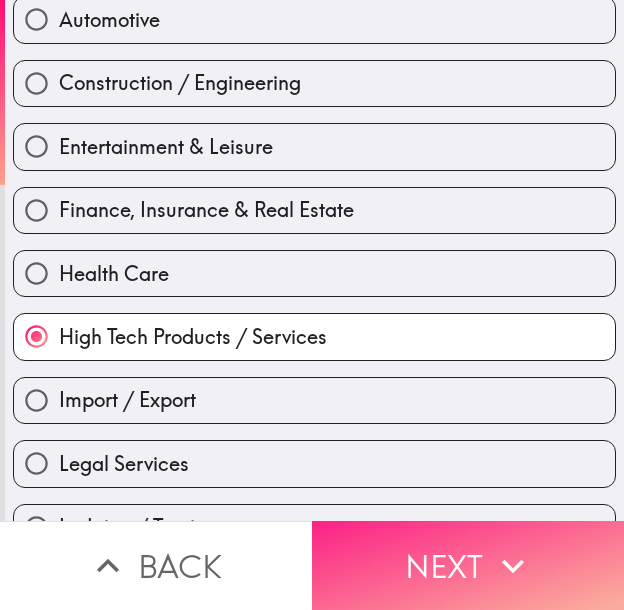 drag, startPoint x: 417, startPoint y: 544, endPoint x: 400, endPoint y: 609, distance: 67.18631 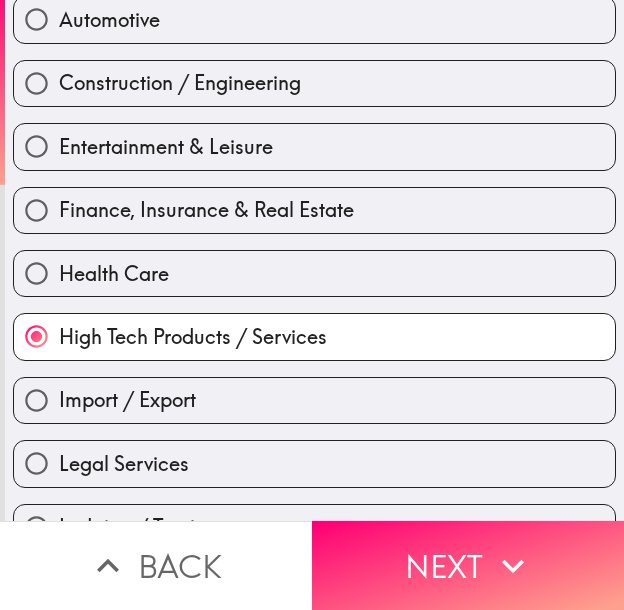 click on "Next" at bounding box center (468, 565) 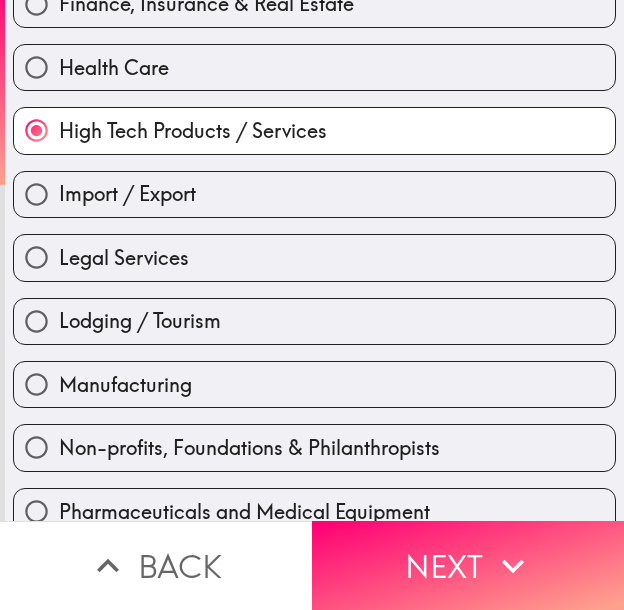 scroll, scrollTop: 0, scrollLeft: 0, axis: both 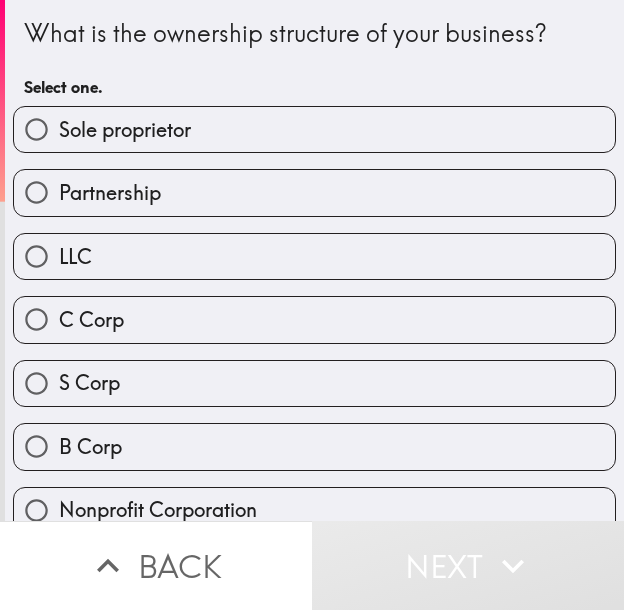 drag, startPoint x: 261, startPoint y: 115, endPoint x: 559, endPoint y: 166, distance: 302.3326 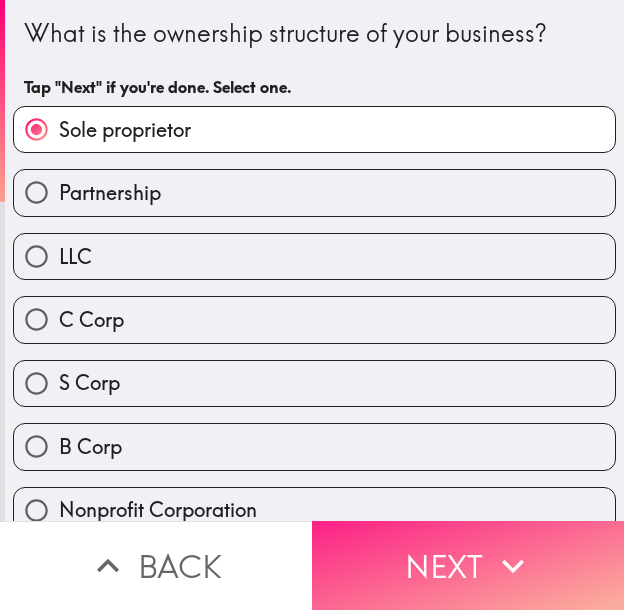 click 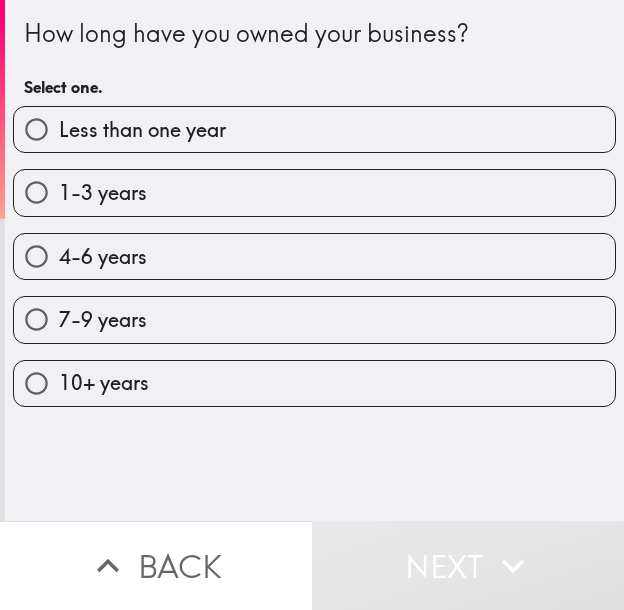 type 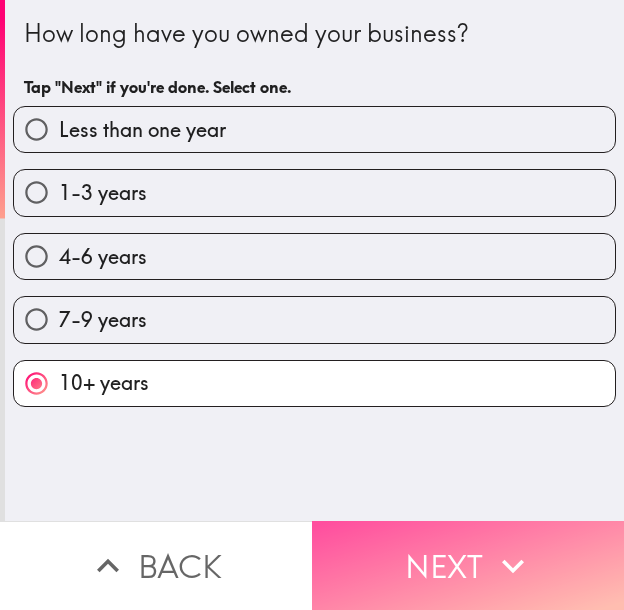 drag, startPoint x: 417, startPoint y: 539, endPoint x: 251, endPoint y: 607, distance: 179.38785 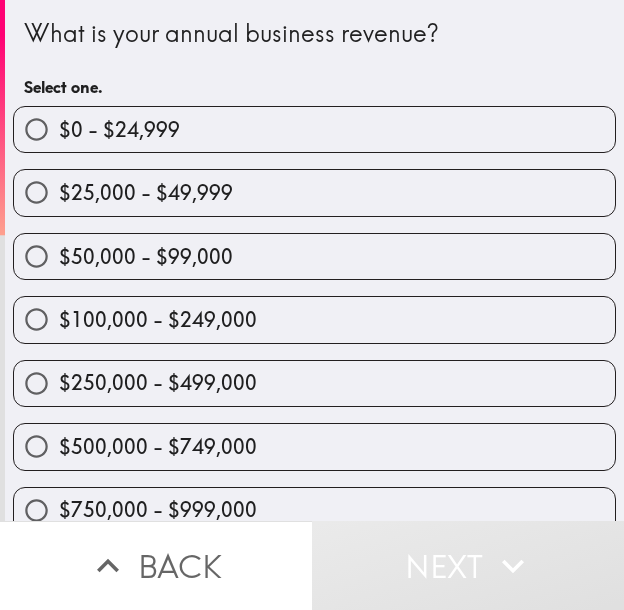 drag, startPoint x: 182, startPoint y: 387, endPoint x: 158, endPoint y: 453, distance: 70.2282 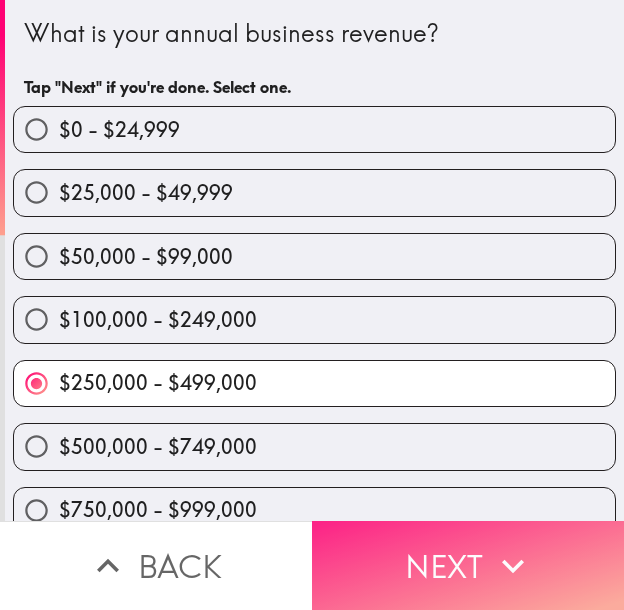 drag, startPoint x: 483, startPoint y: 549, endPoint x: 492, endPoint y: 558, distance: 12.727922 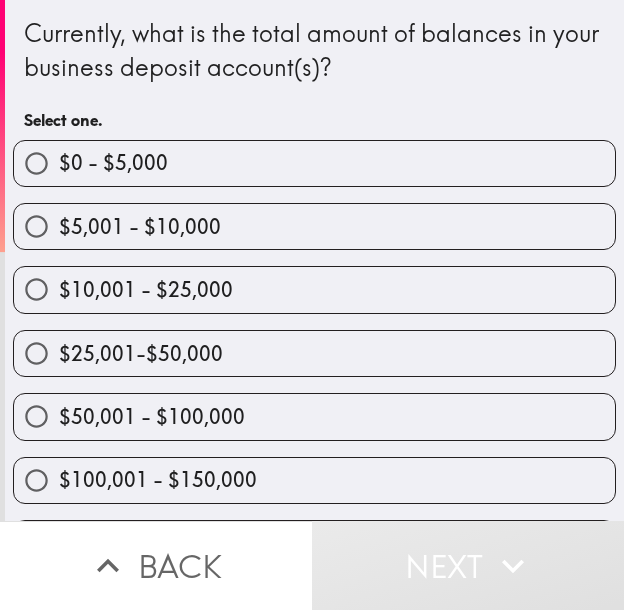 drag, startPoint x: 194, startPoint y: 367, endPoint x: 1, endPoint y: 411, distance: 197.95201 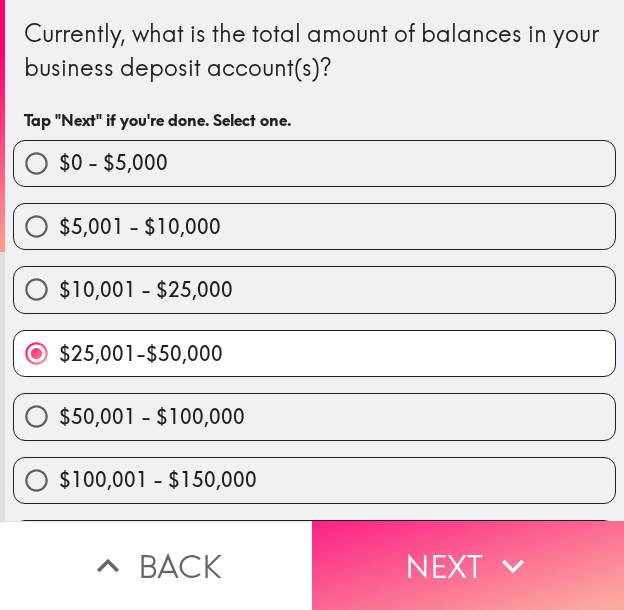 click 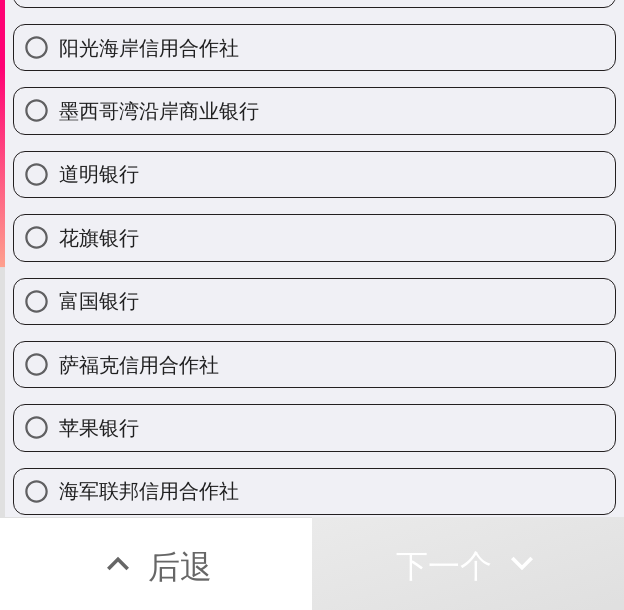 scroll, scrollTop: 300, scrollLeft: 0, axis: vertical 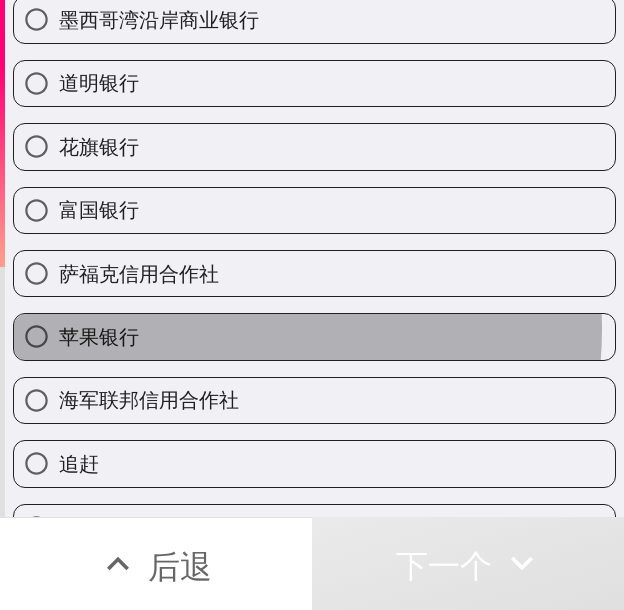 click on "苹果银行" at bounding box center (314, 336) 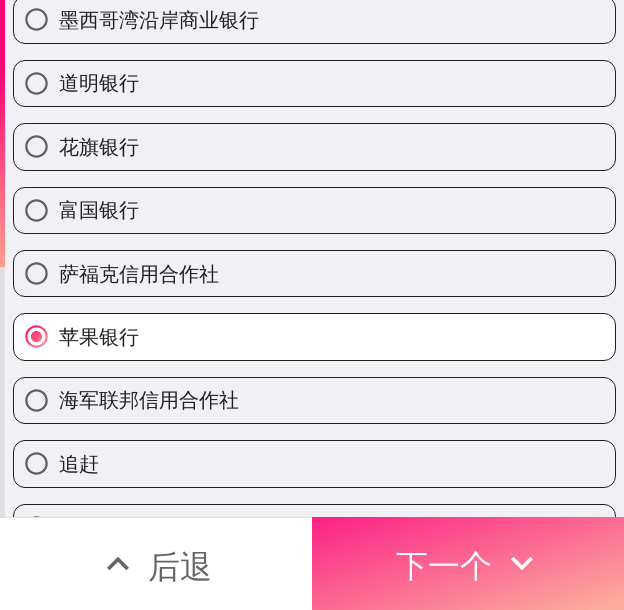 click on "下一个" at bounding box center (444, 566) 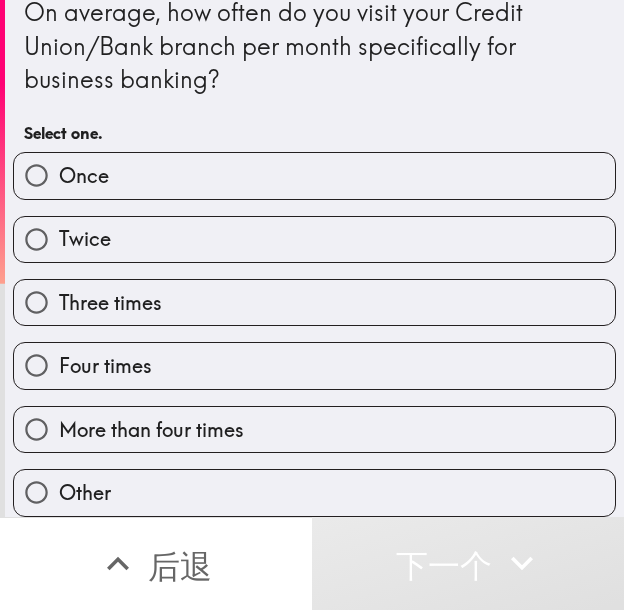 scroll, scrollTop: 0, scrollLeft: 0, axis: both 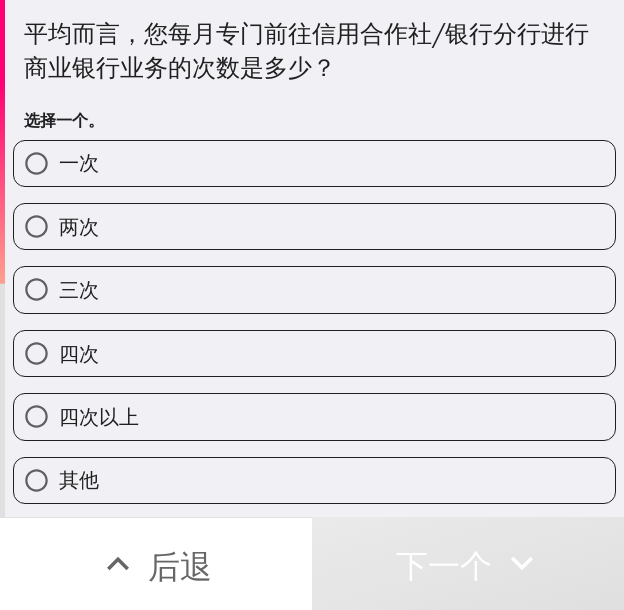 drag, startPoint x: 218, startPoint y: 216, endPoint x: 238, endPoint y: 235, distance: 27.58623 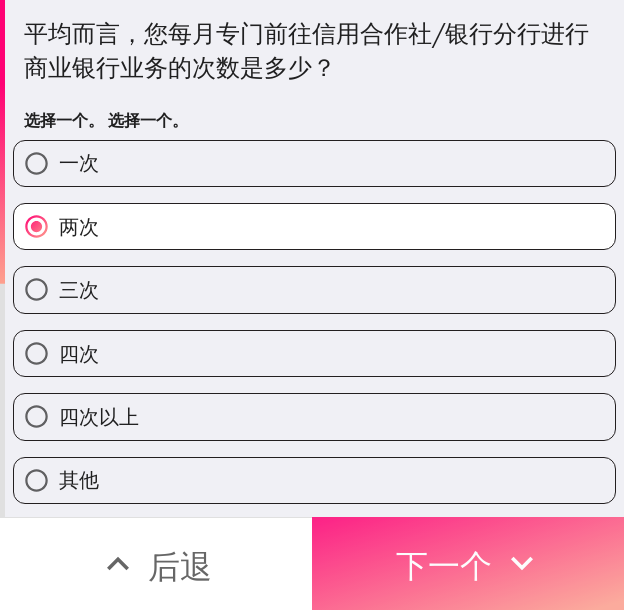 click on "下一个" at bounding box center [444, 566] 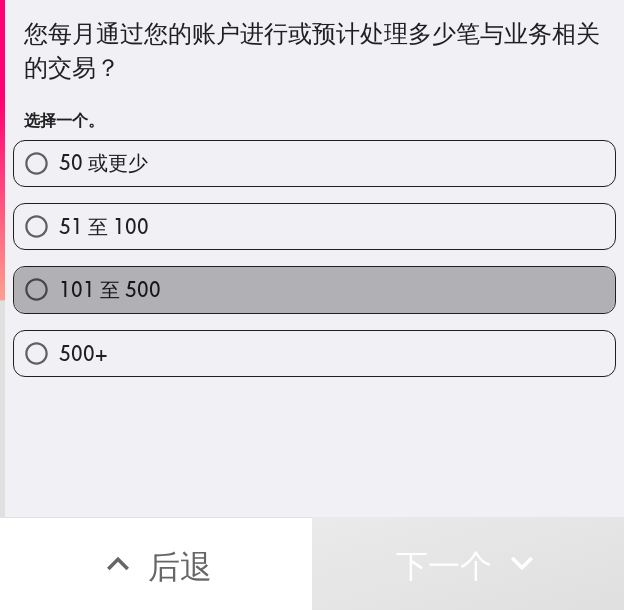click on "101 至 500" at bounding box center [314, 289] 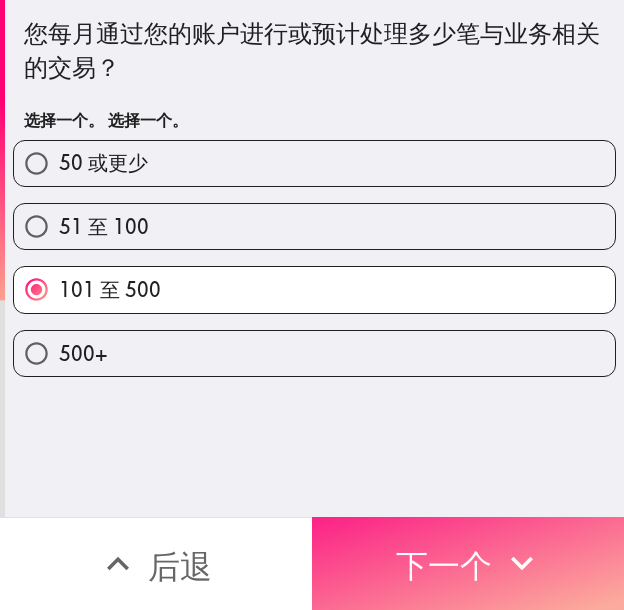 click on "下一个" at bounding box center [444, 566] 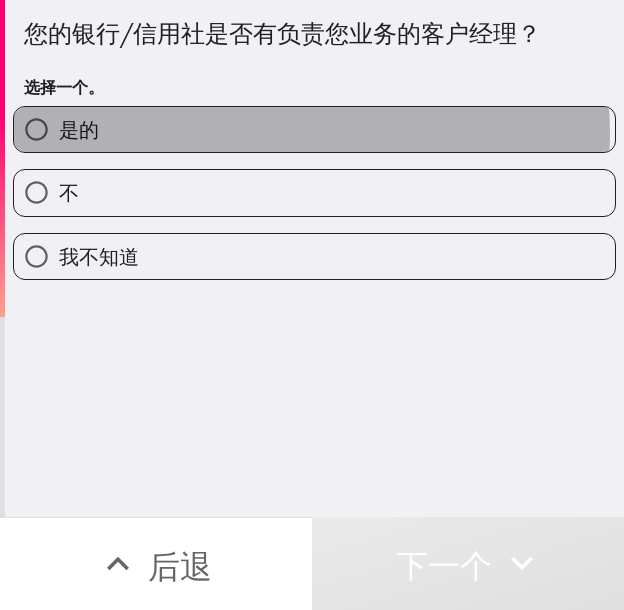 click on "是的" at bounding box center [314, 129] 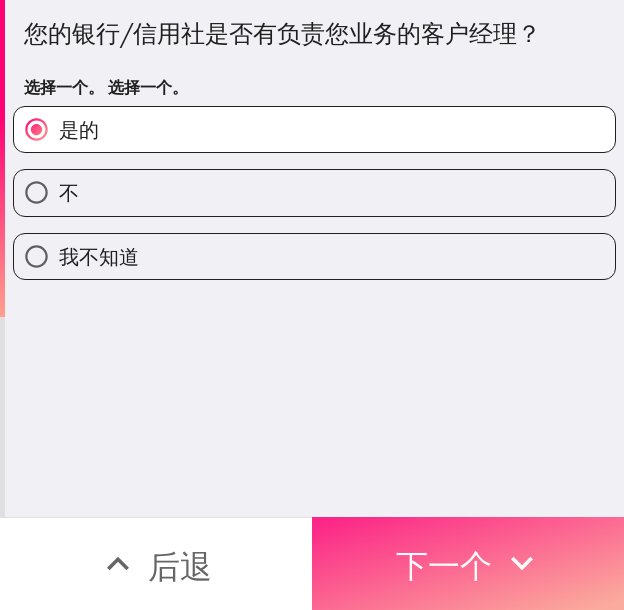 click on "下一个" at bounding box center [444, 566] 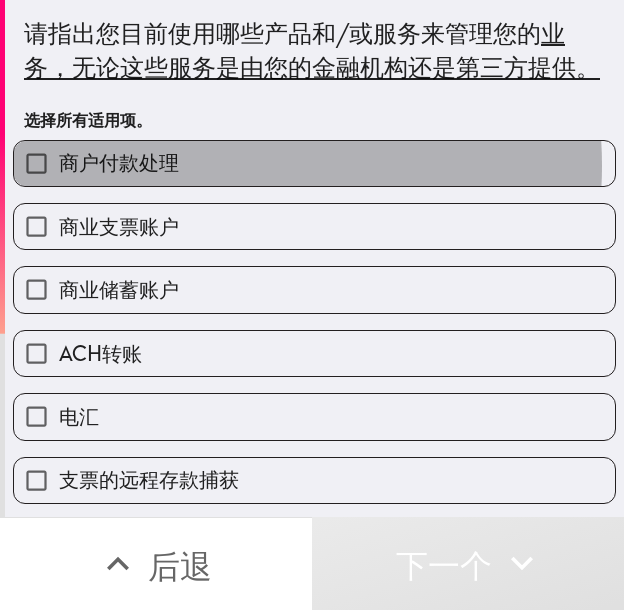 click on "商户付款处理" at bounding box center (314, 163) 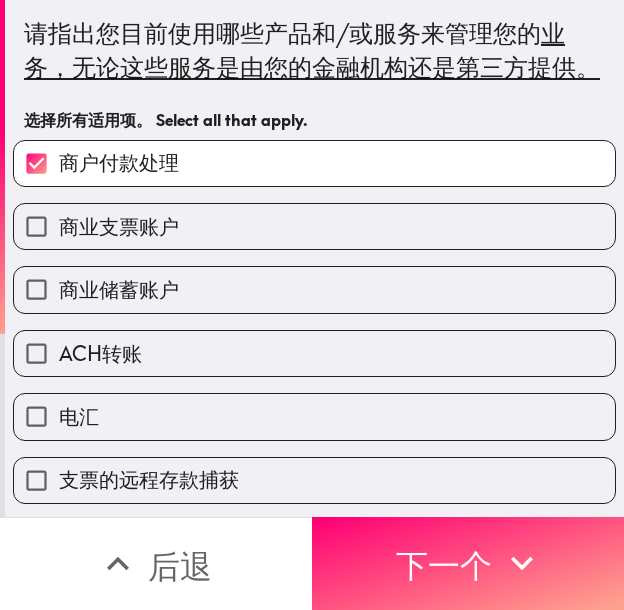 click on "商业支票账户" at bounding box center [314, 226] 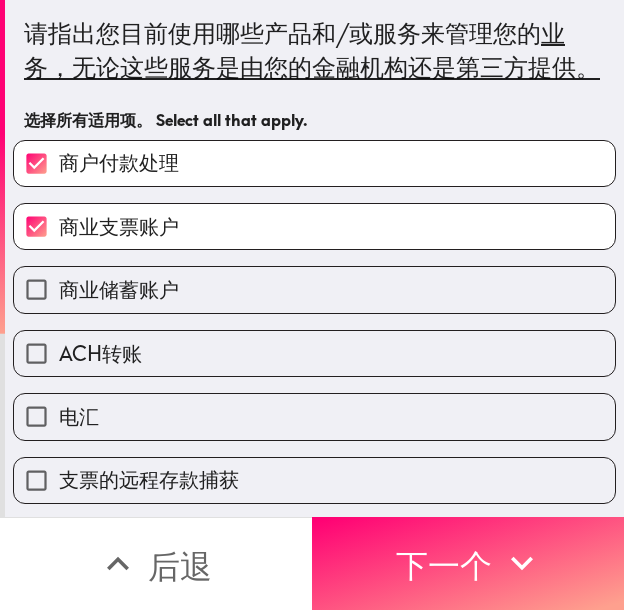 drag, startPoint x: 179, startPoint y: 322, endPoint x: 175, endPoint y: 339, distance: 17.464249 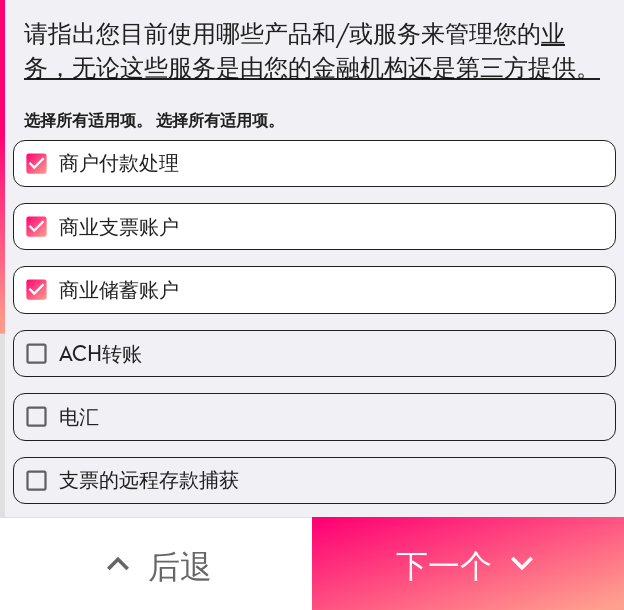 click on "ACH转账" at bounding box center (314, 353) 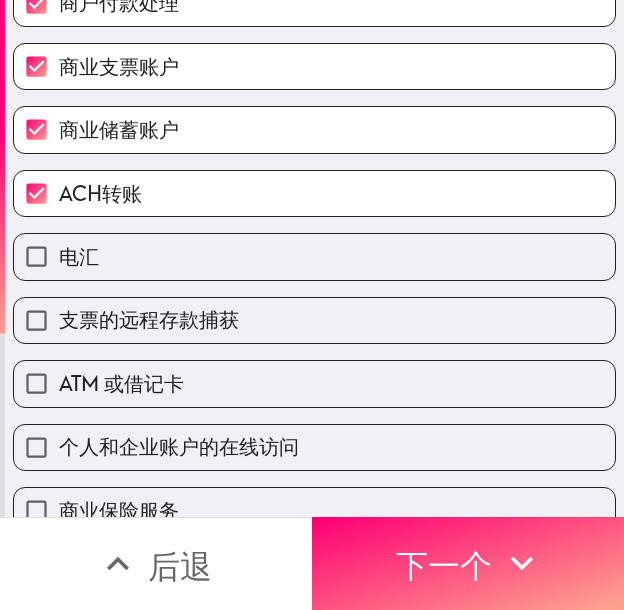 scroll, scrollTop: 200, scrollLeft: 0, axis: vertical 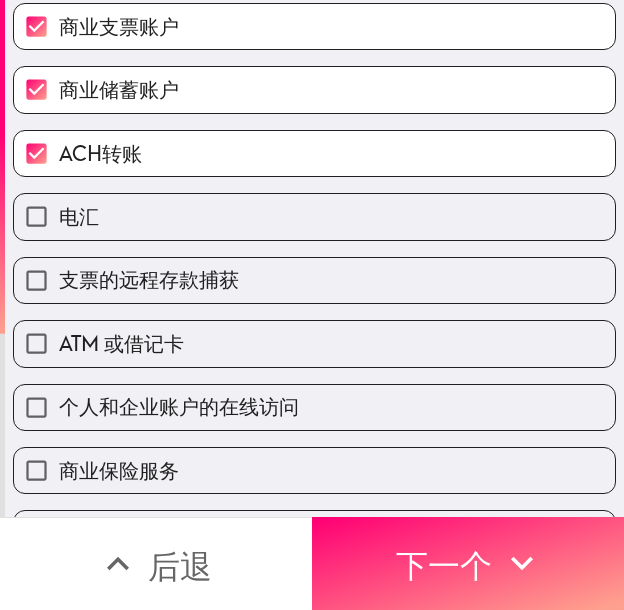 click on "ATM 或借记卡" at bounding box center [314, 343] 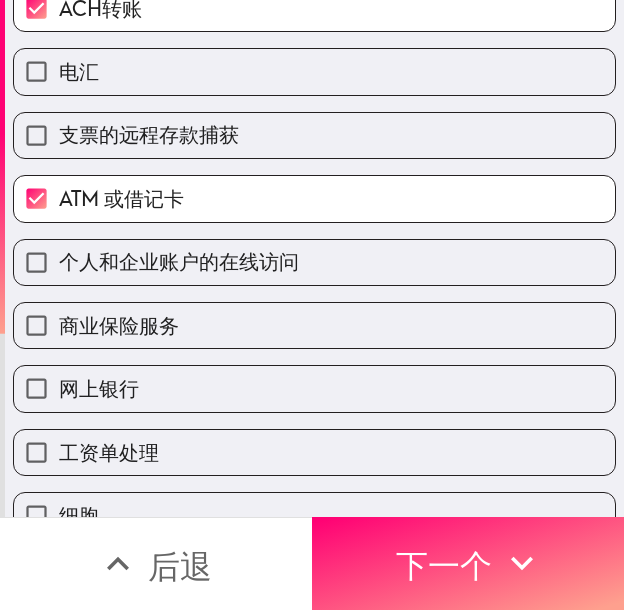 scroll, scrollTop: 400, scrollLeft: 0, axis: vertical 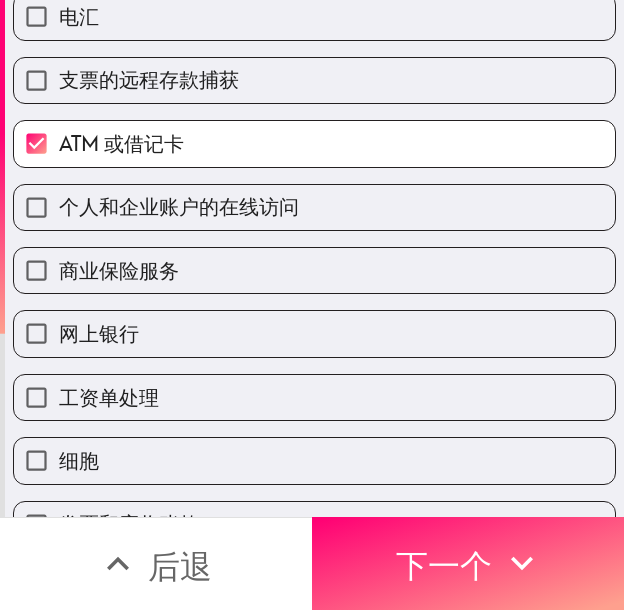 click on "个人和企业账户的在线访问" at bounding box center (179, 206) 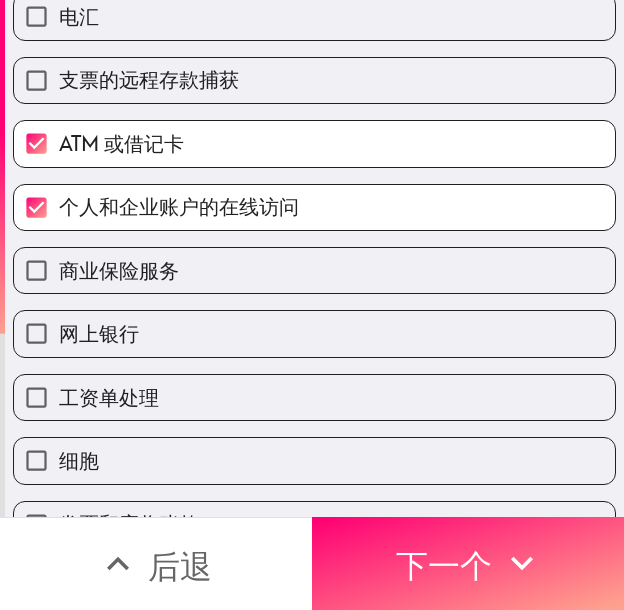 click on "商业保险服务" at bounding box center (314, 270) 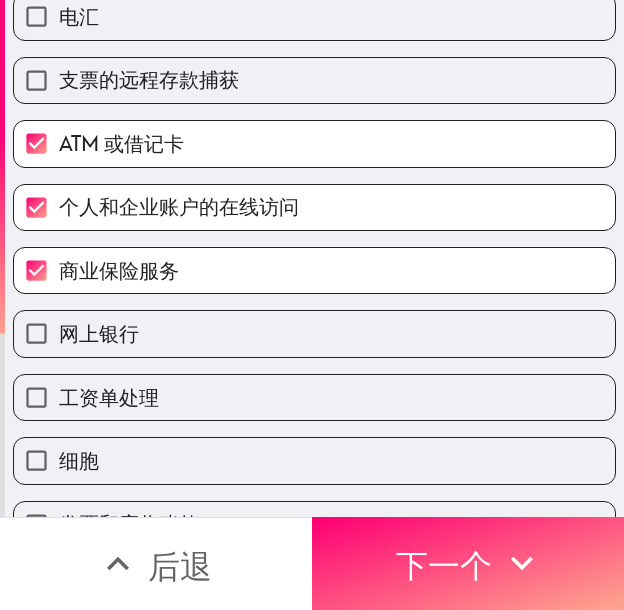 click on "商业保险服务" at bounding box center [314, 270] 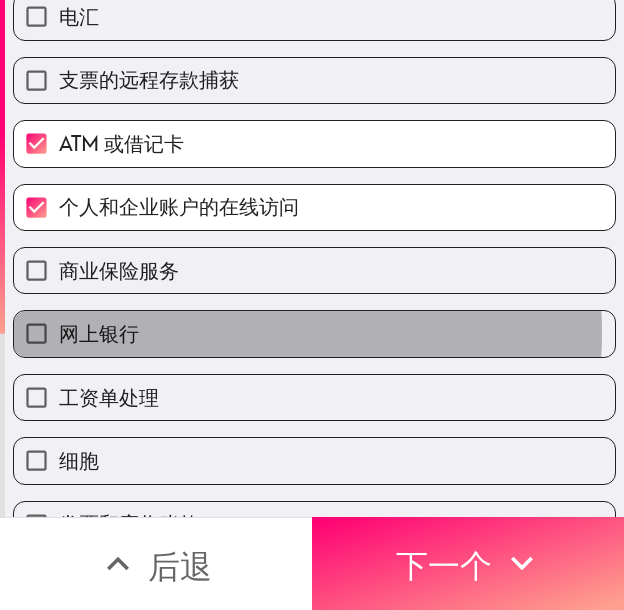 click on "网上银行" at bounding box center (314, 333) 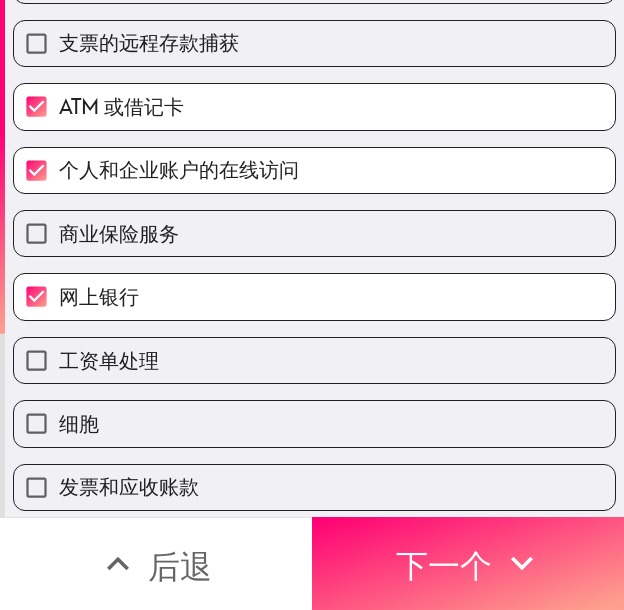 scroll, scrollTop: 500, scrollLeft: 0, axis: vertical 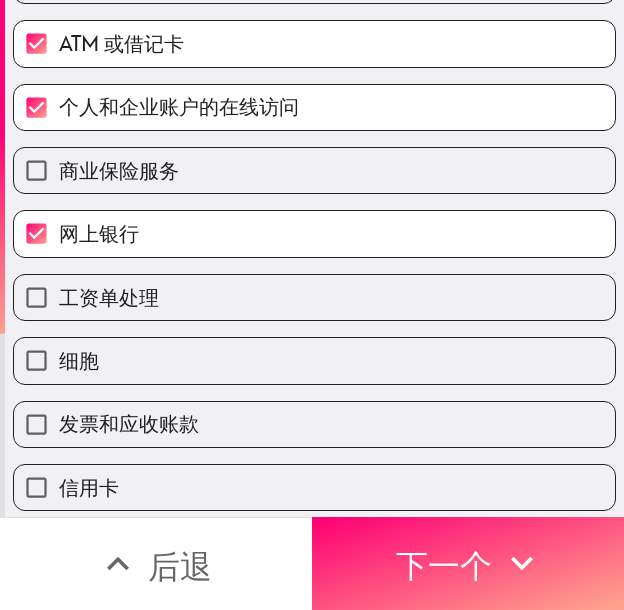 click on "工资单处理" at bounding box center (314, 297) 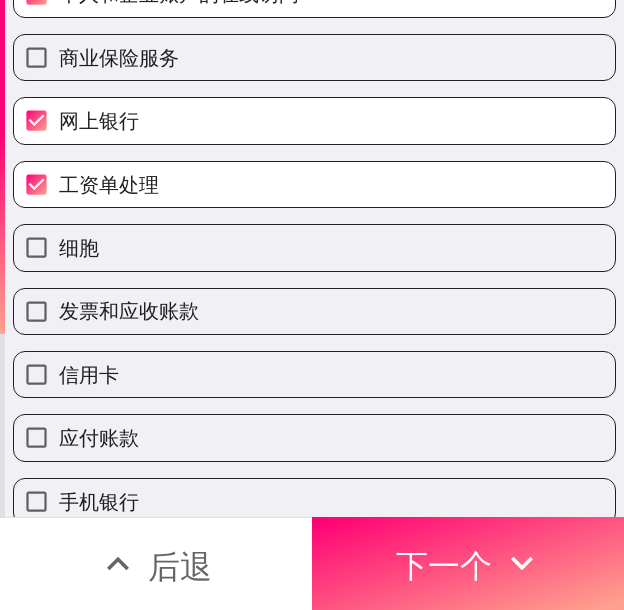 scroll, scrollTop: 670, scrollLeft: 0, axis: vertical 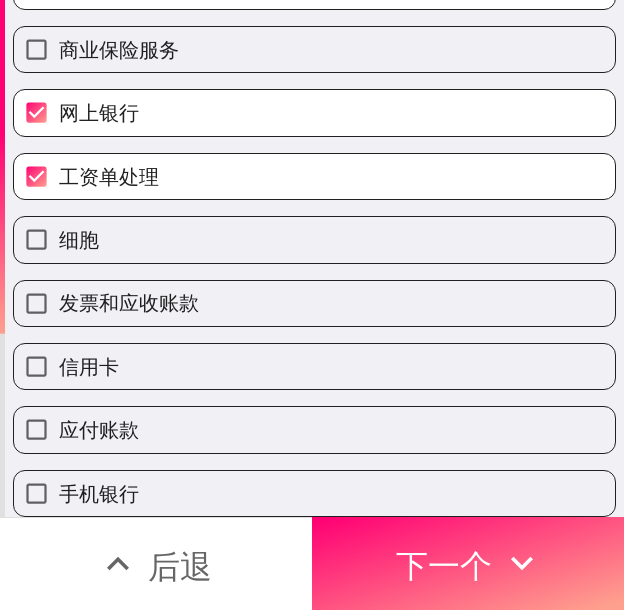 click on "信用卡" at bounding box center [314, 366] 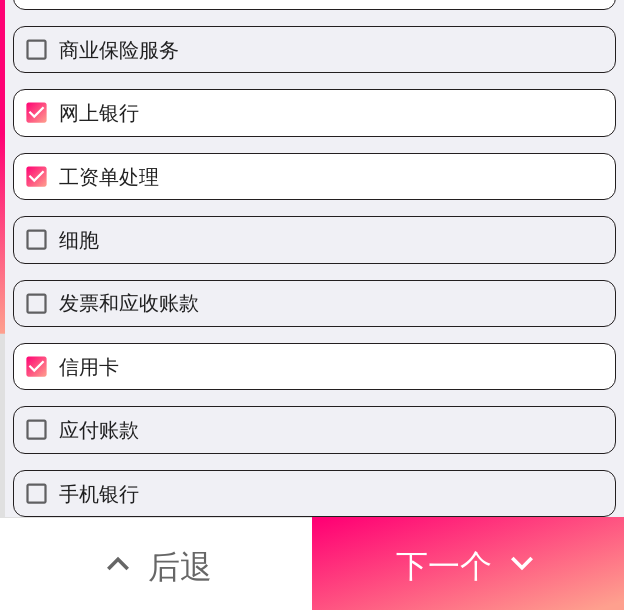 click on "手机银行" at bounding box center [314, 493] 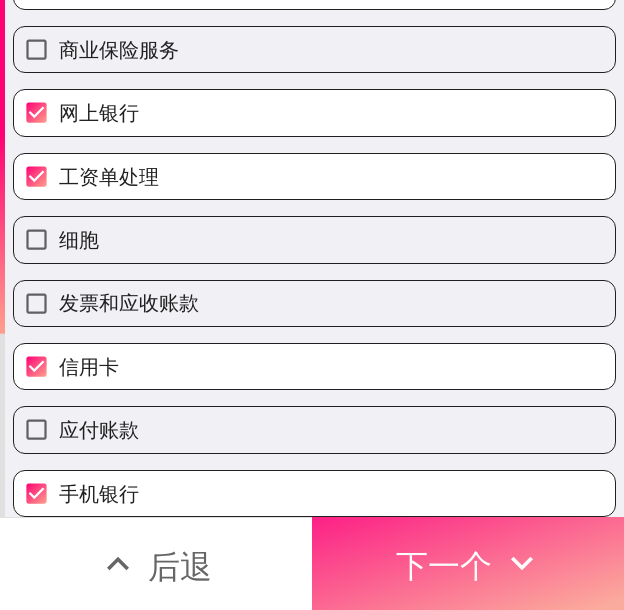 click on "下一个" at bounding box center (468, 563) 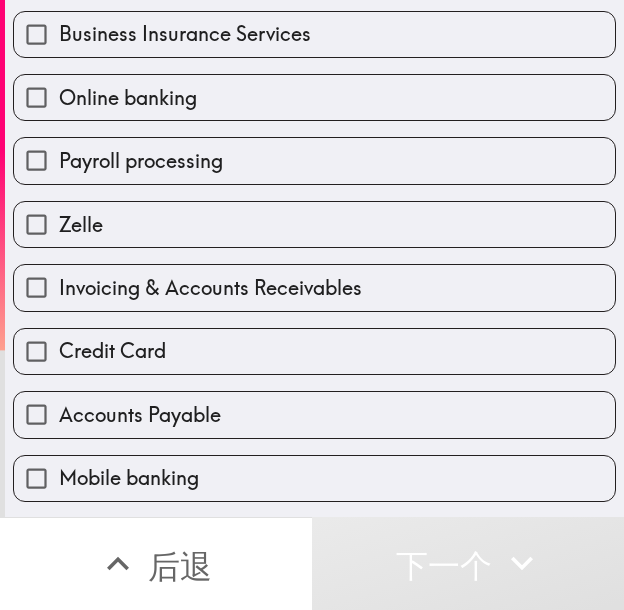 scroll, scrollTop: 636, scrollLeft: 0, axis: vertical 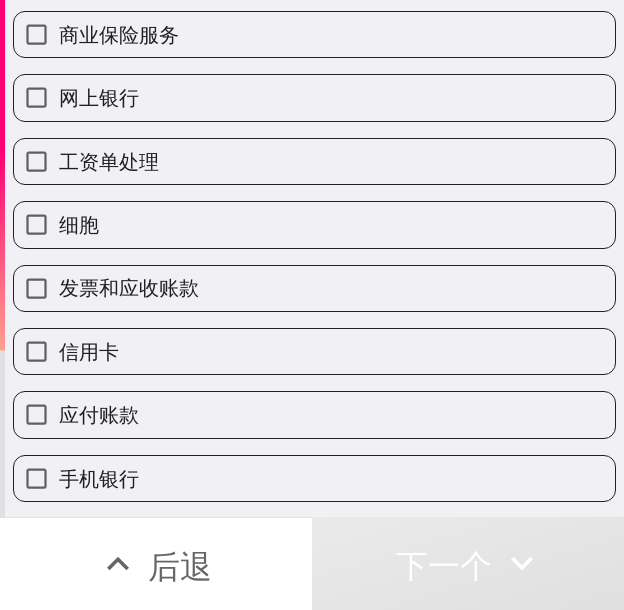 click on "细胞" at bounding box center [314, 224] 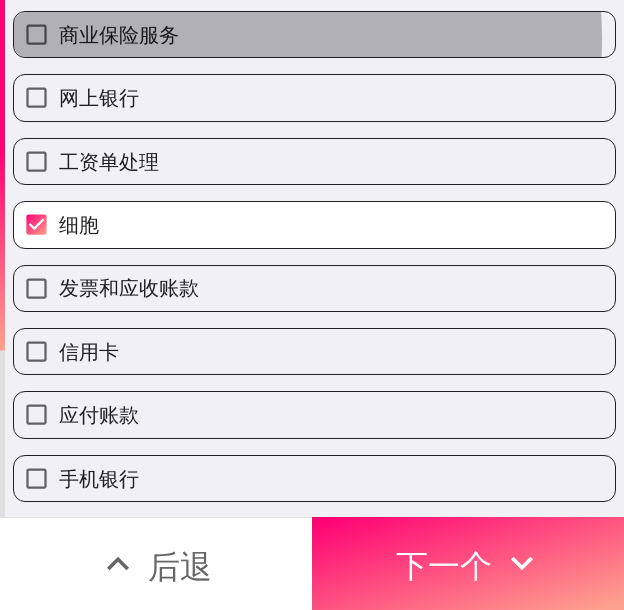 click on "商业保险服务" at bounding box center (314, 34) 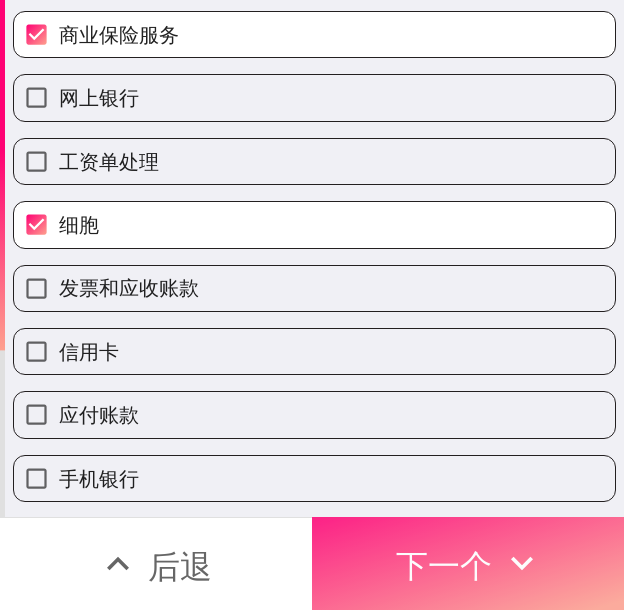 drag, startPoint x: 394, startPoint y: 564, endPoint x: 391, endPoint y: 578, distance: 14.3178215 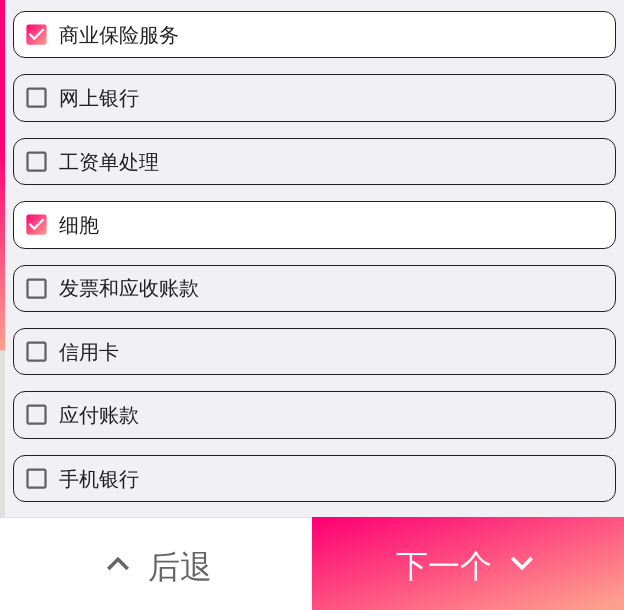 scroll, scrollTop: 0, scrollLeft: 0, axis: both 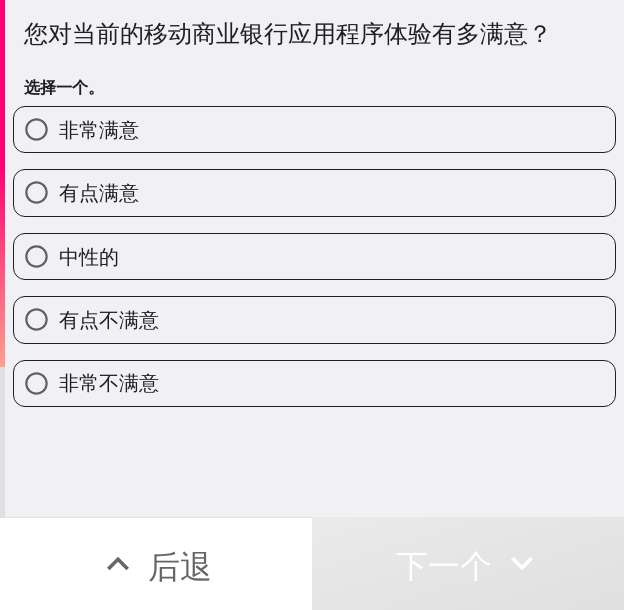 drag, startPoint x: 357, startPoint y: 124, endPoint x: 382, endPoint y: 127, distance: 25.179358 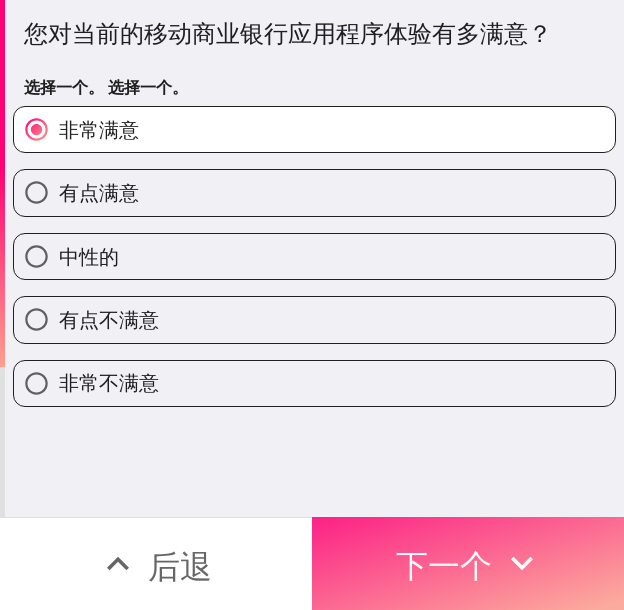 click on "下一个" at bounding box center [444, 566] 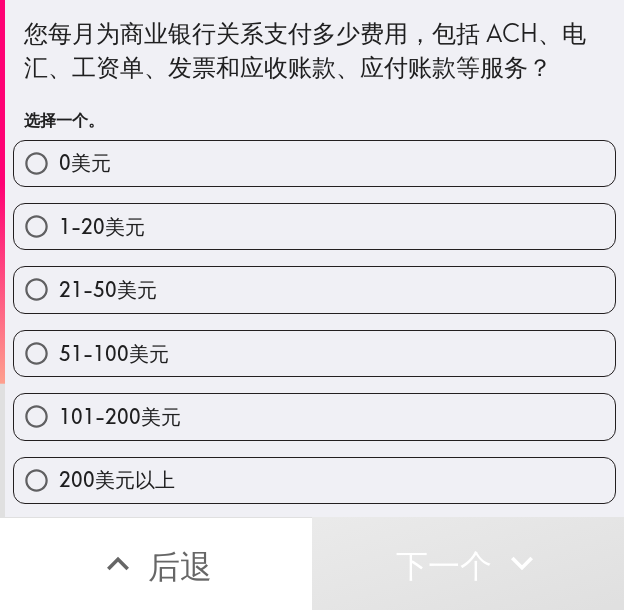drag, startPoint x: 267, startPoint y: 410, endPoint x: 514, endPoint y: 402, distance: 247.12952 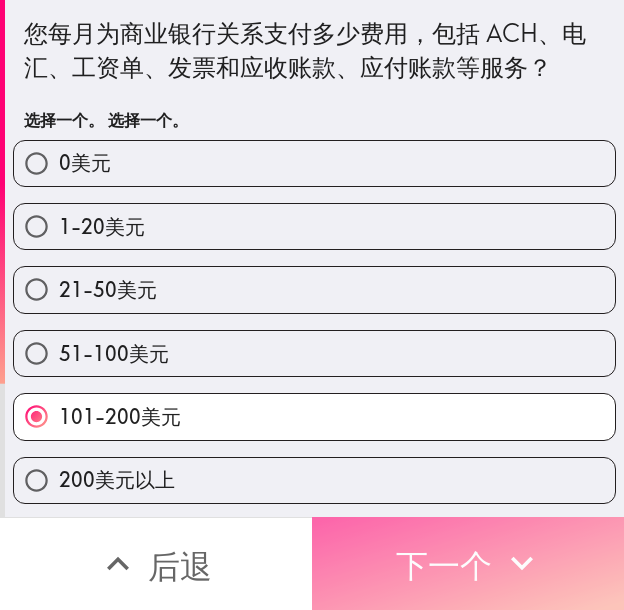 click on "下一个" at bounding box center (444, 566) 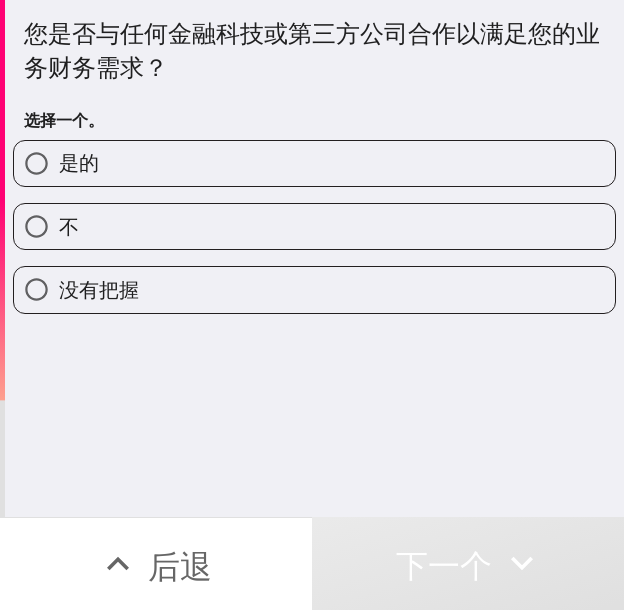 click on "是的" at bounding box center (314, 163) 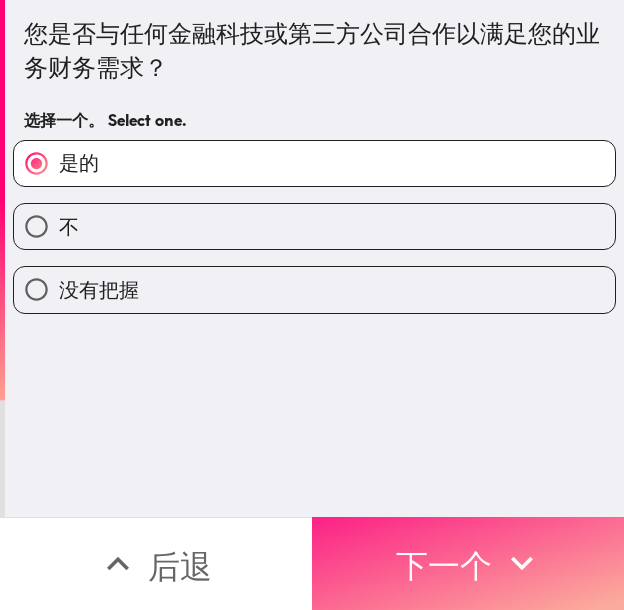 click on "下一个" at bounding box center [444, 566] 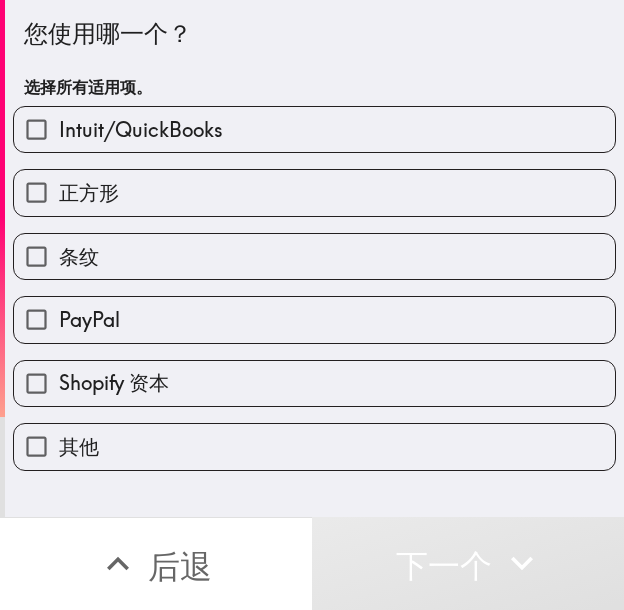 click on "PayPal" at bounding box center [314, 319] 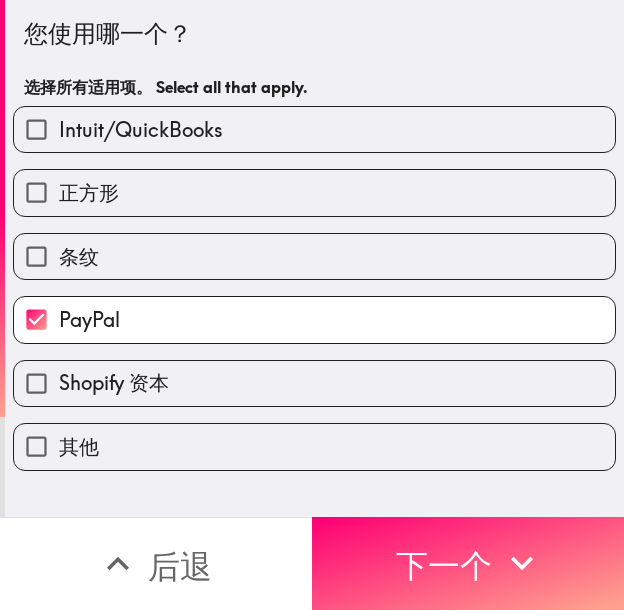 click on "条纹" at bounding box center (314, 256) 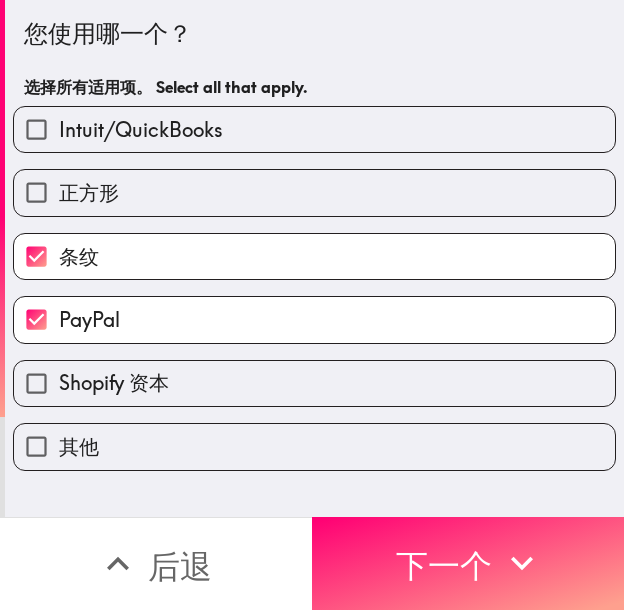 click on "Intuit/QuickBooks" at bounding box center (141, 129) 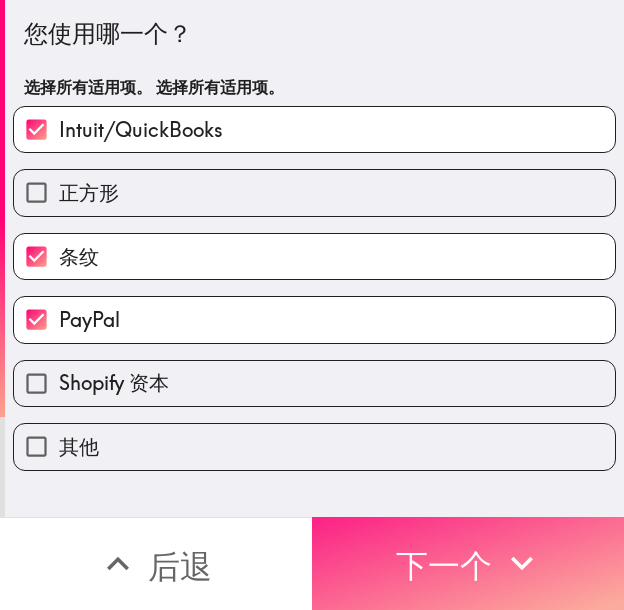 click on "下一个" at bounding box center [444, 566] 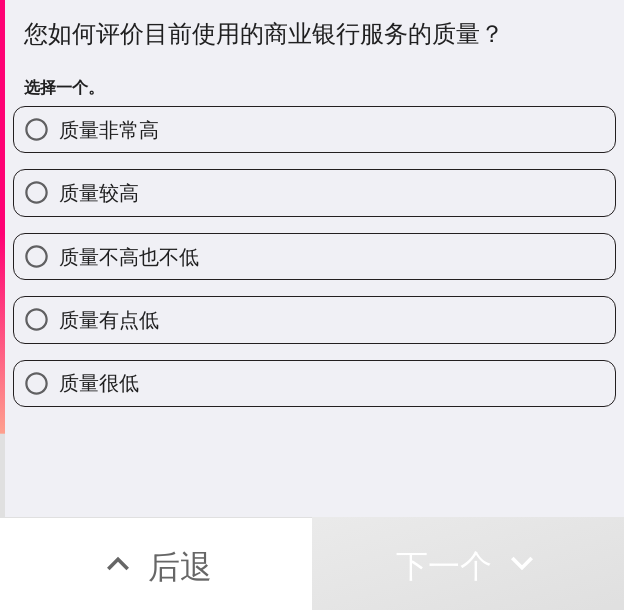 drag, startPoint x: 222, startPoint y: 122, endPoint x: 299, endPoint y: 190, distance: 102.7278 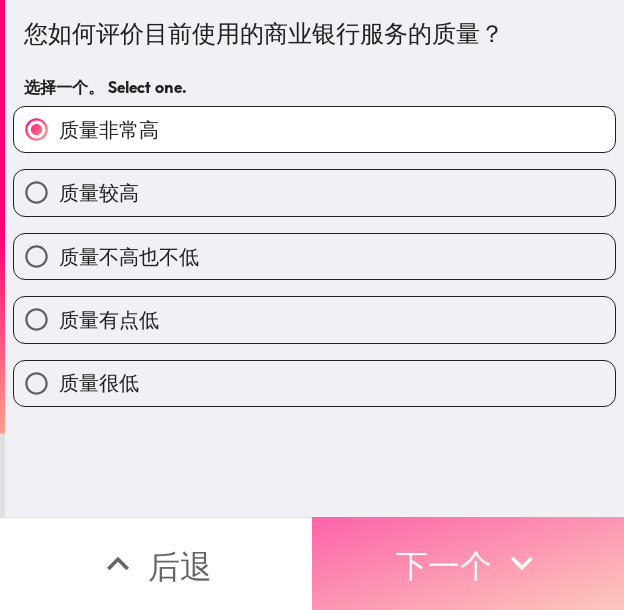 click on "下一个" at bounding box center (468, 563) 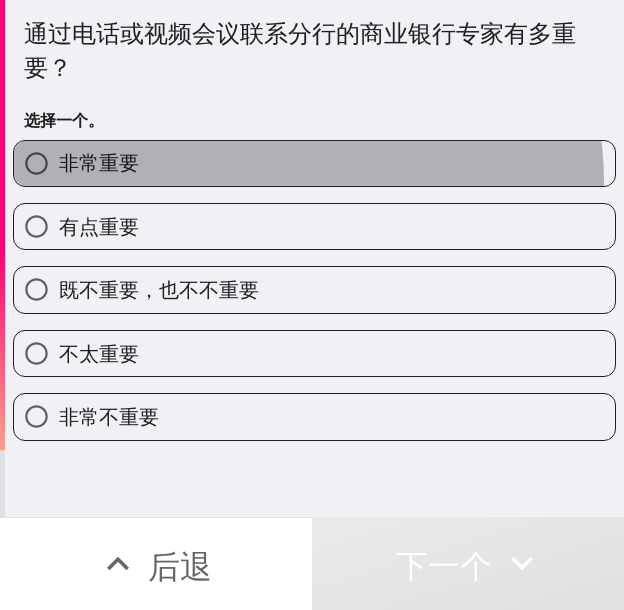 click on "非常重要" at bounding box center (314, 163) 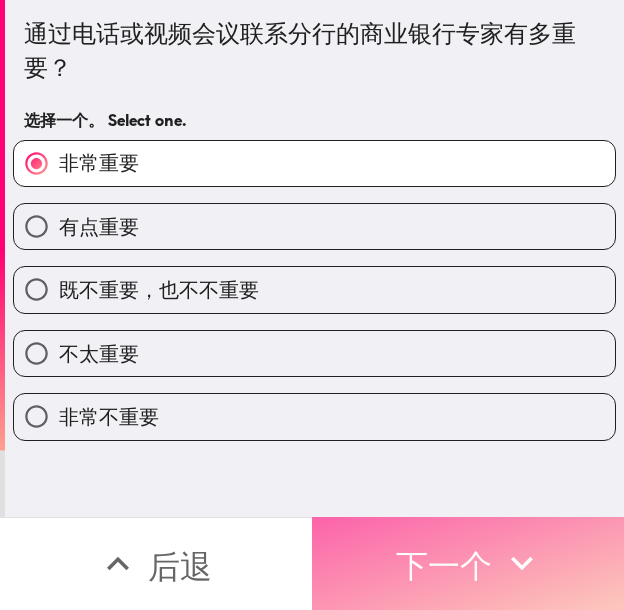 click on "下一个" at bounding box center (444, 566) 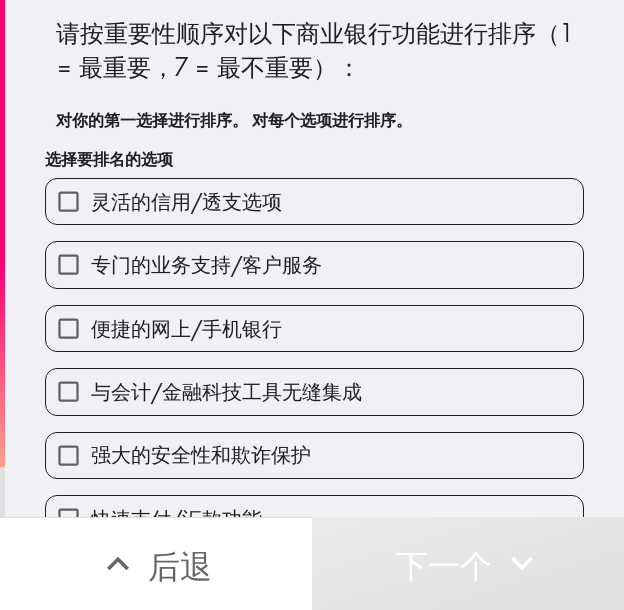 click on "专门的业务支持/客户服务" at bounding box center (314, 264) 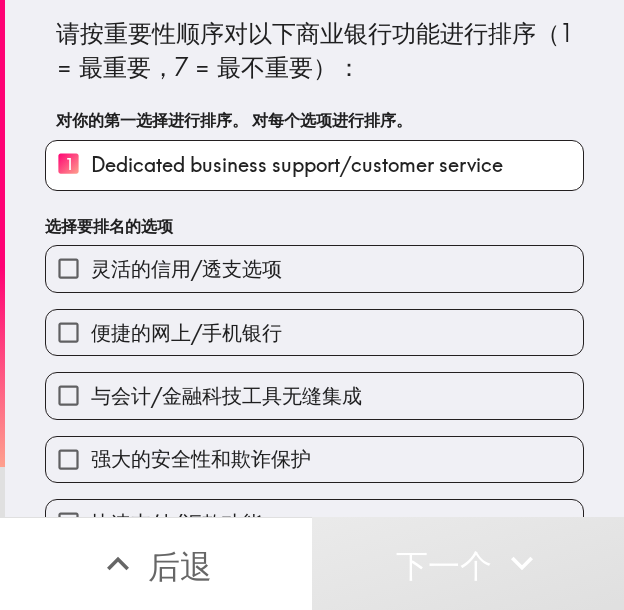 click on "与会计/金融科技工具无缝集成" at bounding box center [226, 395] 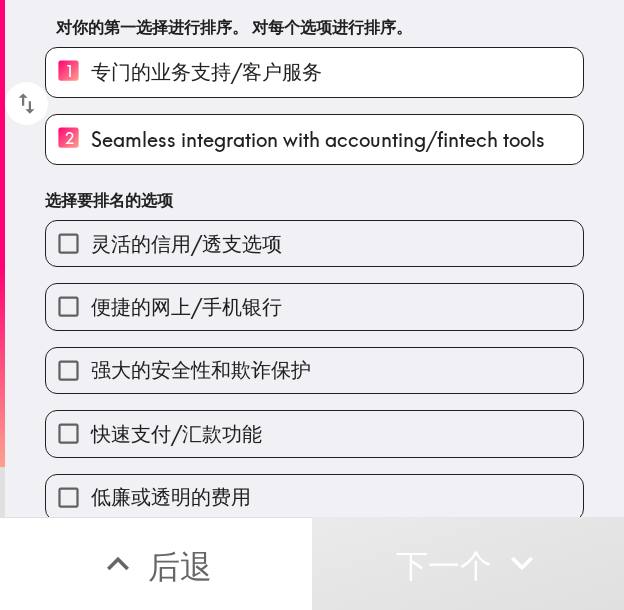 scroll, scrollTop: 112, scrollLeft: 0, axis: vertical 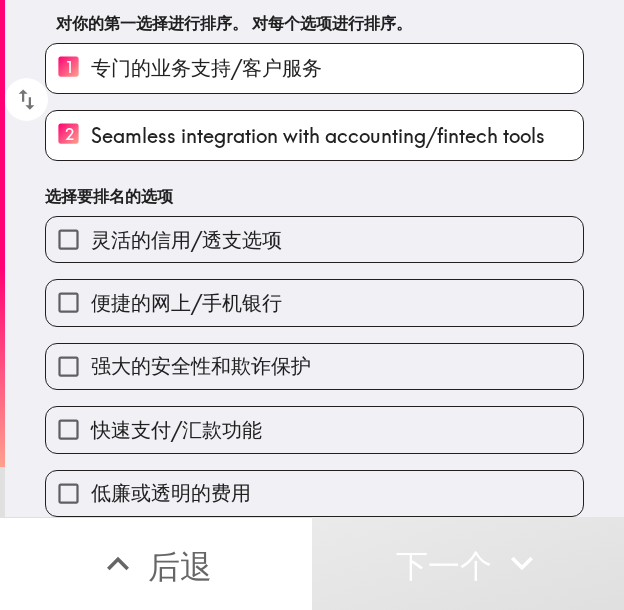 click on "强大的安全性和欺诈保护" at bounding box center [201, 365] 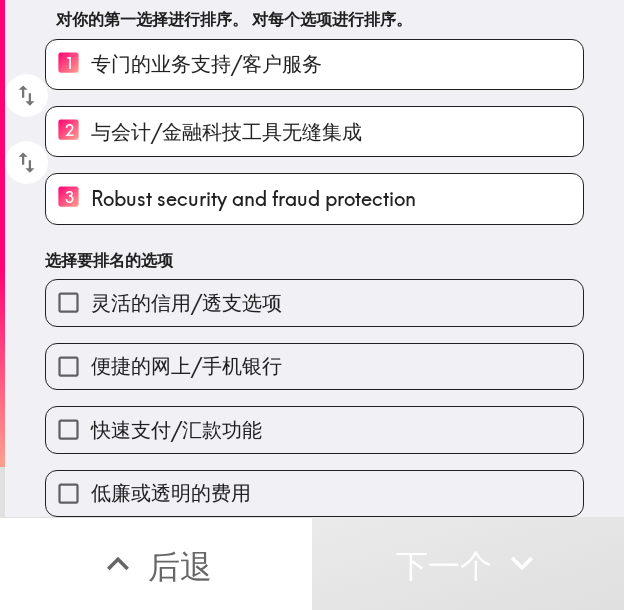 click on "快速支付/汇款功能" at bounding box center (314, 429) 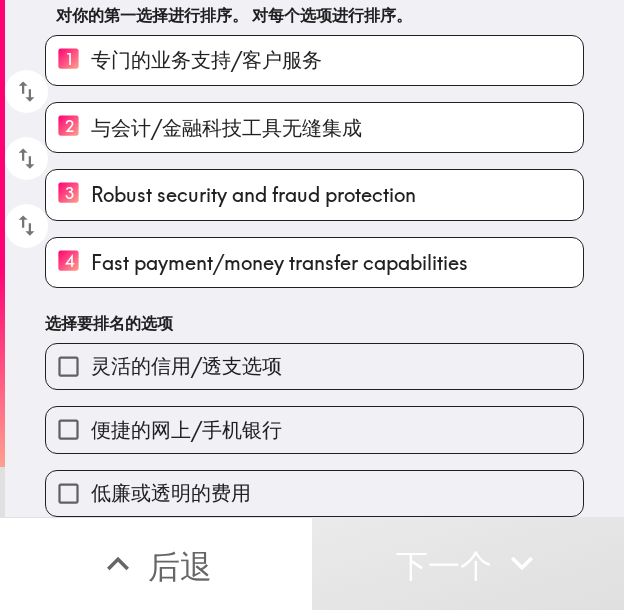 click on "灵活的信用/透支选项" at bounding box center [314, 366] 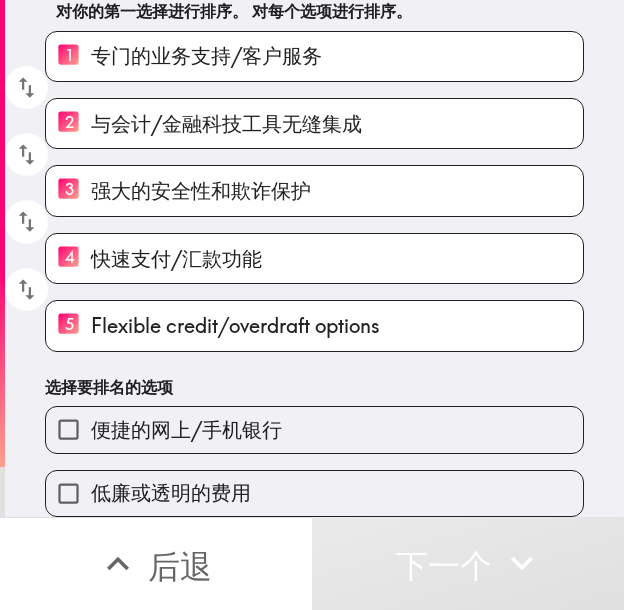 scroll, scrollTop: 124, scrollLeft: 0, axis: vertical 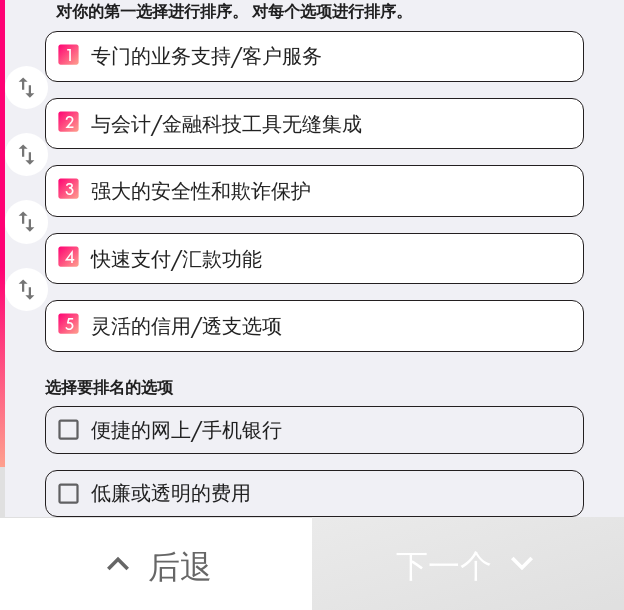 drag, startPoint x: 281, startPoint y: 471, endPoint x: 307, endPoint y: 468, distance: 26.172504 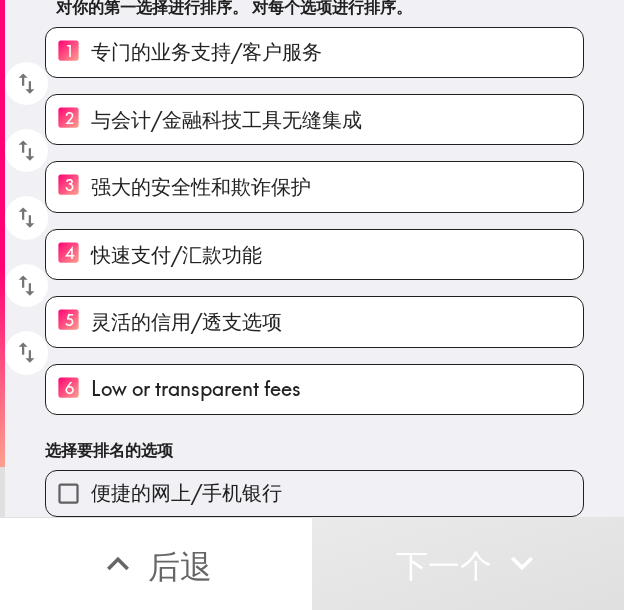 click on "便捷的网上/手机银行" at bounding box center [314, 493] 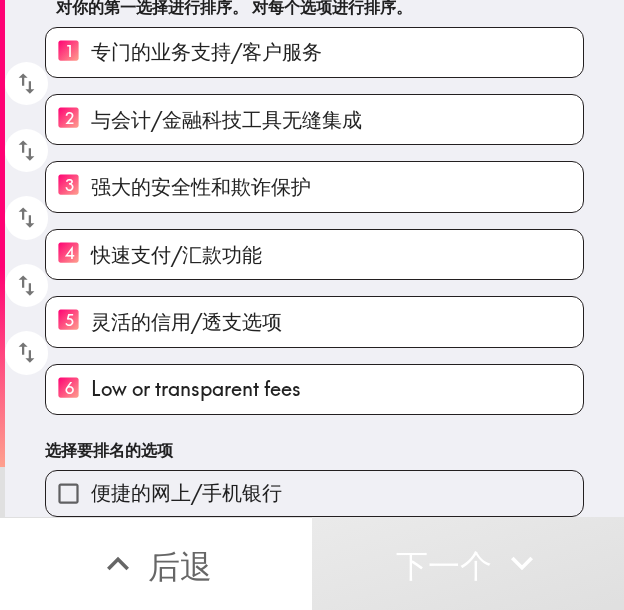 scroll, scrollTop: 94, scrollLeft: 0, axis: vertical 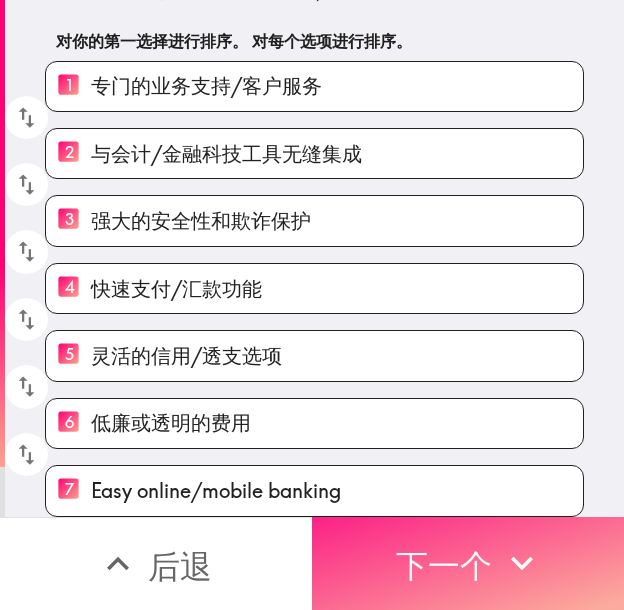 click on "下一个" at bounding box center (444, 566) 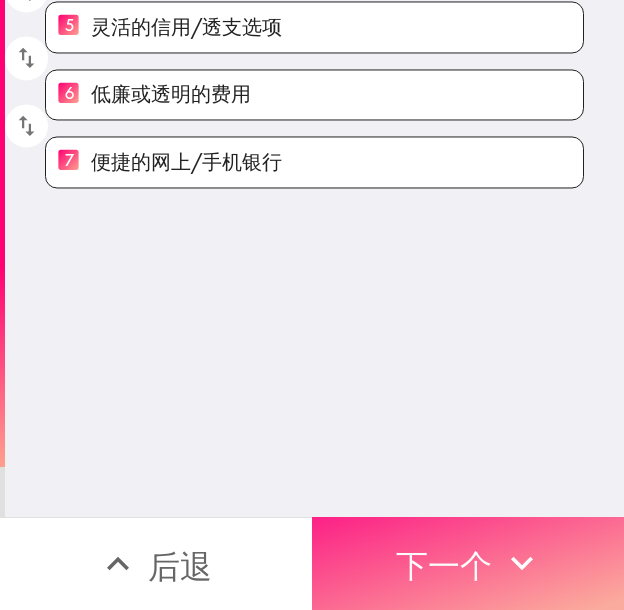 scroll, scrollTop: 0, scrollLeft: 0, axis: both 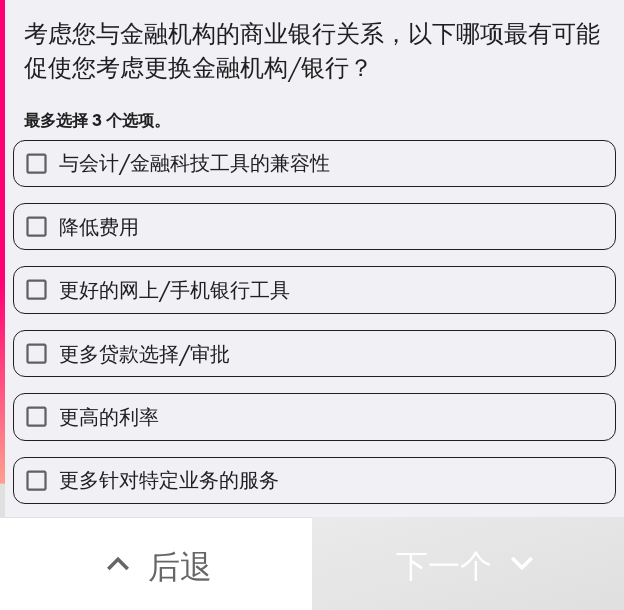 drag, startPoint x: 214, startPoint y: 228, endPoint x: 224, endPoint y: 258, distance: 31.622776 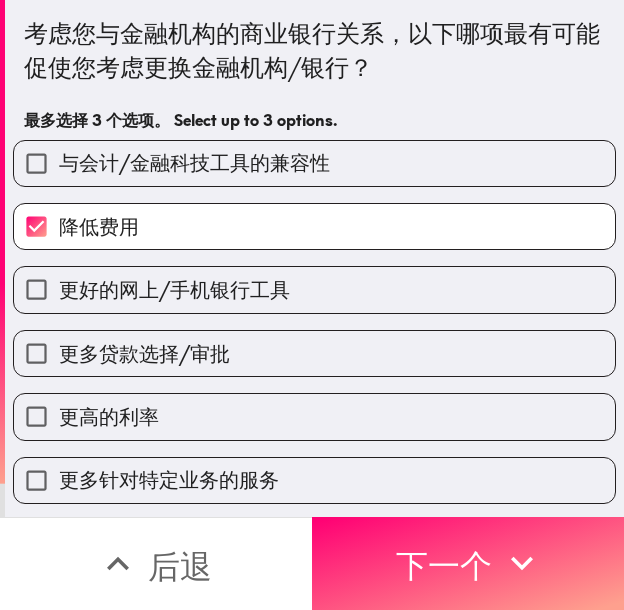 click on "更好的网上/手机银行工具" at bounding box center (314, 289) 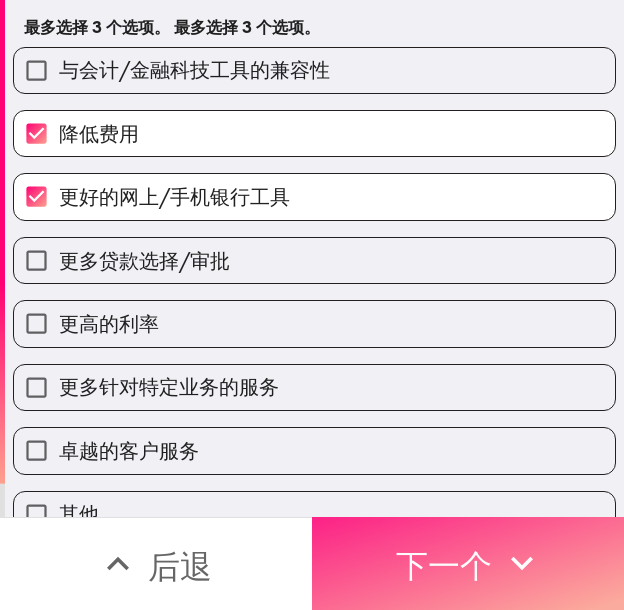scroll, scrollTop: 100, scrollLeft: 0, axis: vertical 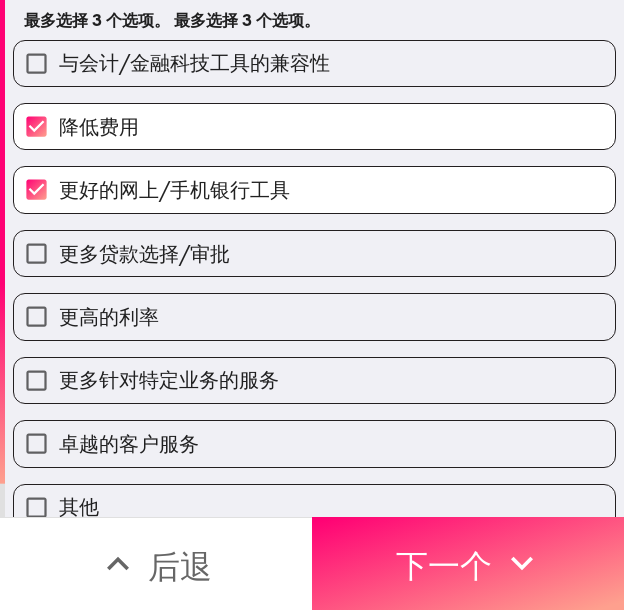 click on "更多针对特定业务的服务" at bounding box center [314, 380] 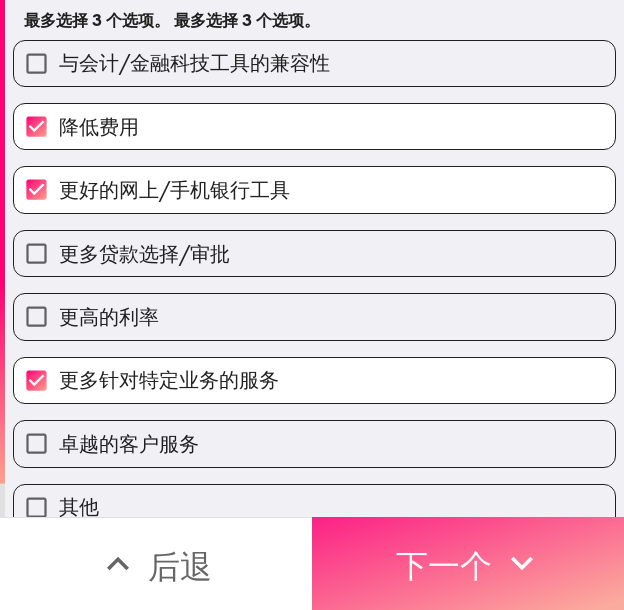 click on "下一个" at bounding box center (468, 563) 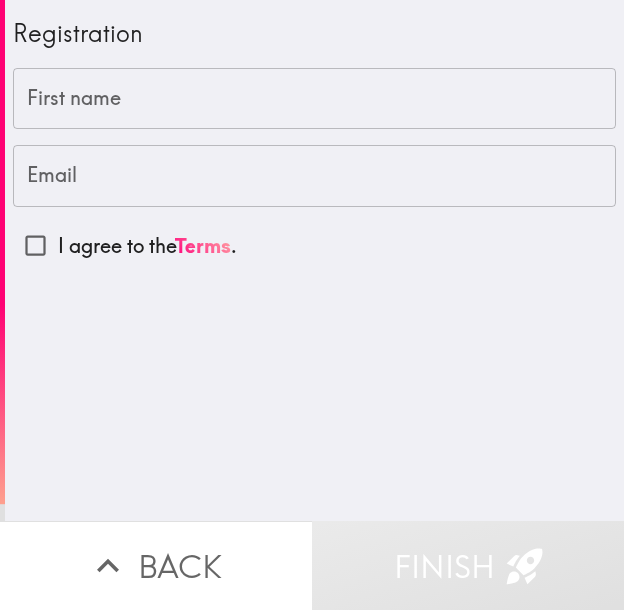 scroll, scrollTop: 0, scrollLeft: 0, axis: both 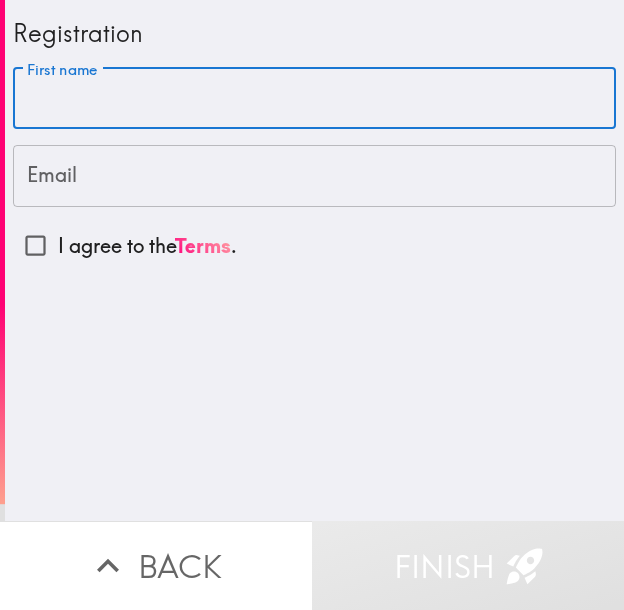 click on "First name" at bounding box center (314, 99) 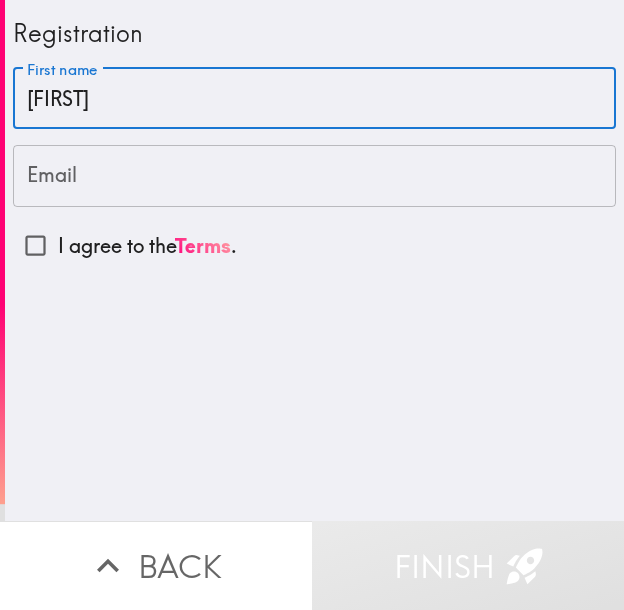 type on "[FIRST]" 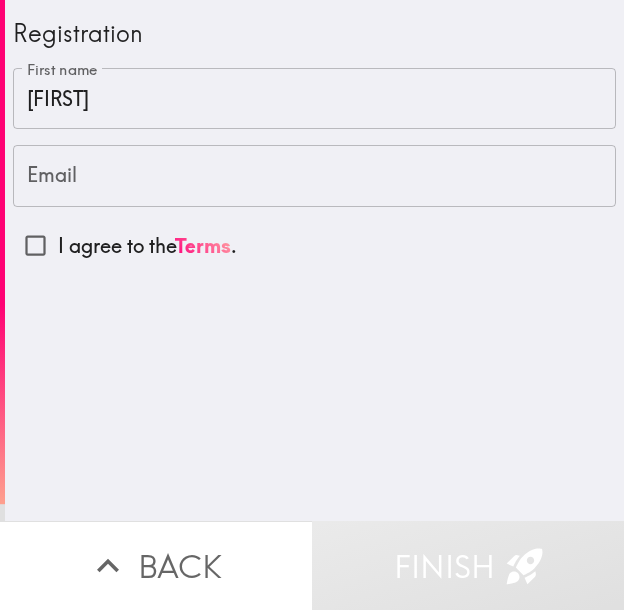 drag, startPoint x: 213, startPoint y: 180, endPoint x: 206, endPoint y: 210, distance: 30.805843 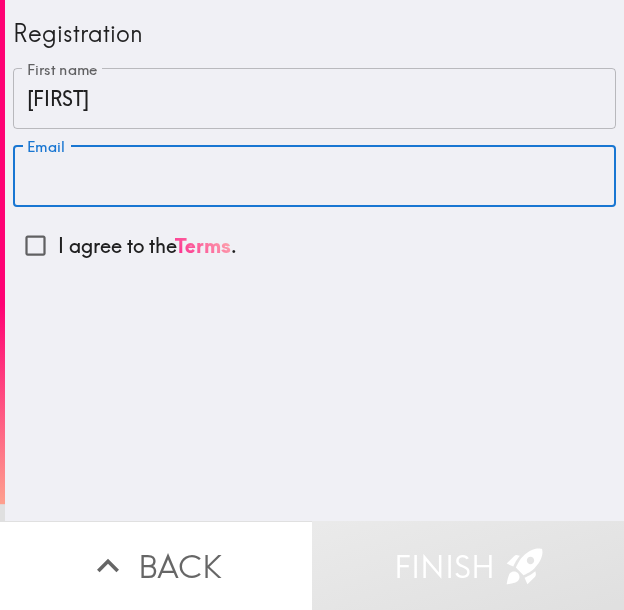 paste on "[EMAIL]" 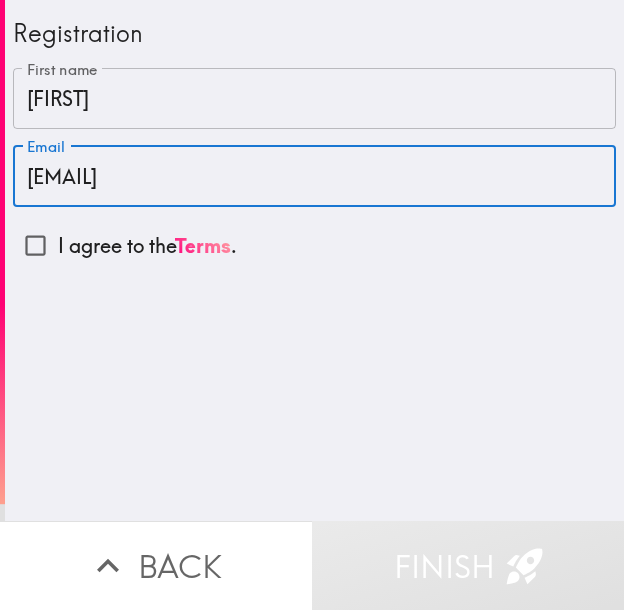 type on "cliffordmoran45@gmail.com" 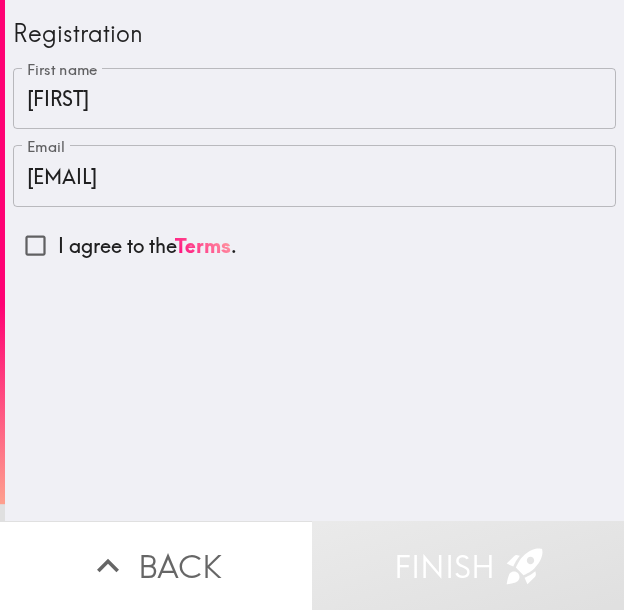 click on "I agree to the  Terms ." at bounding box center [147, 246] 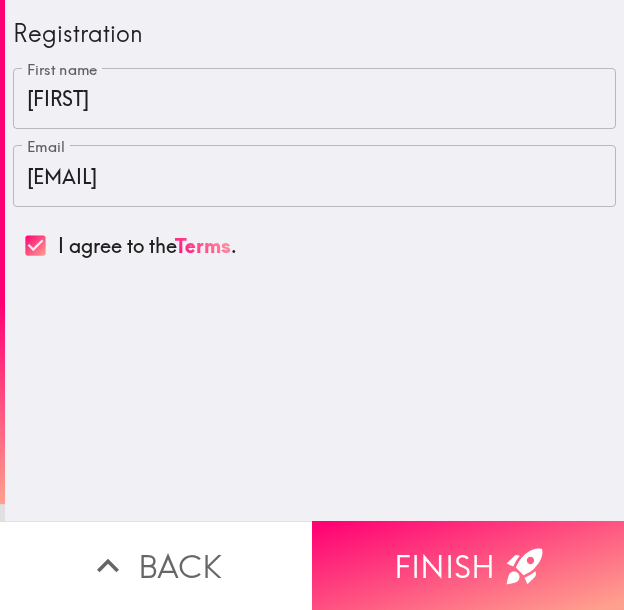 click on "Finish" at bounding box center [468, 565] 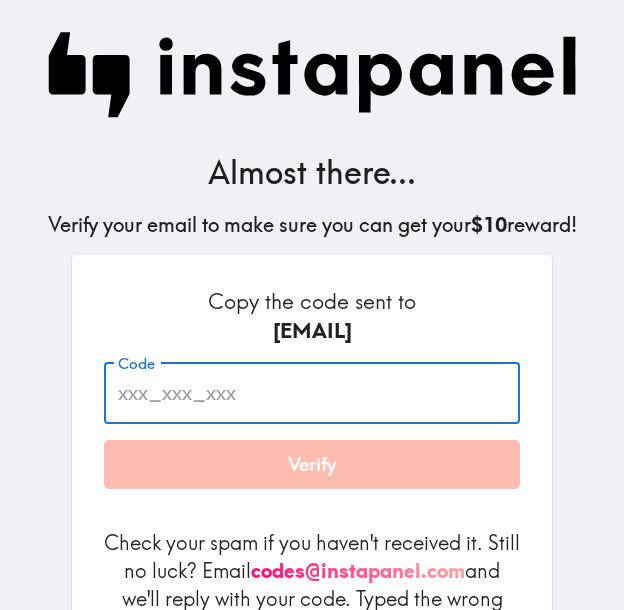 click on "Code" at bounding box center [312, 393] 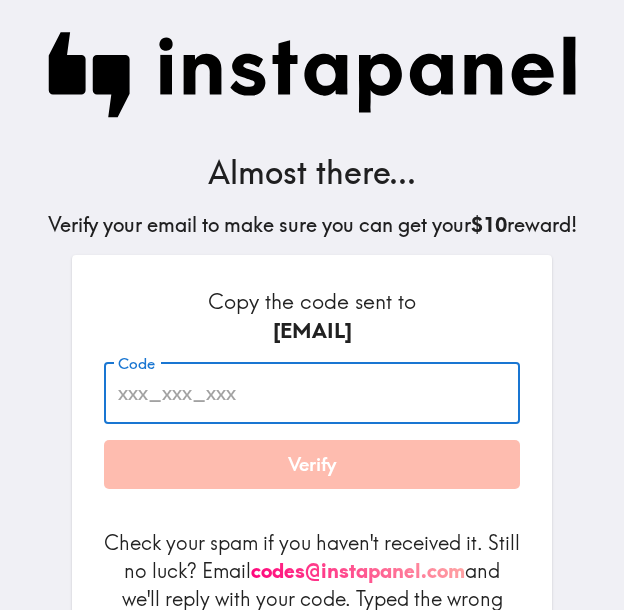 paste on "8nK_2kT_NKj" 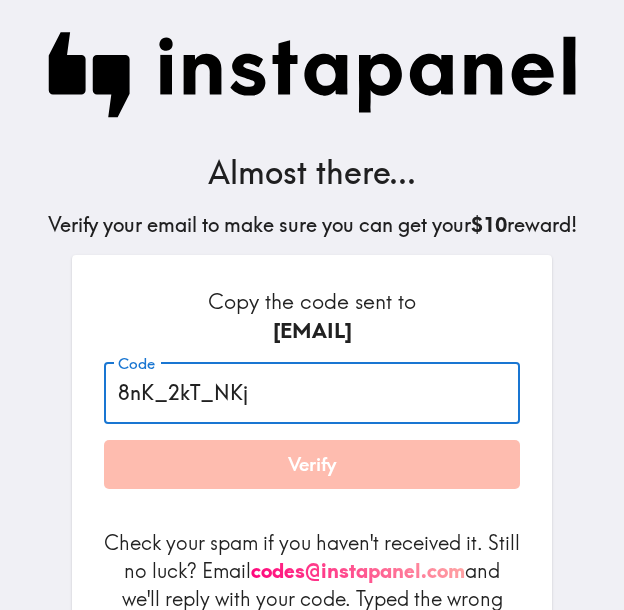 type on "8nK_2kT_NKj" 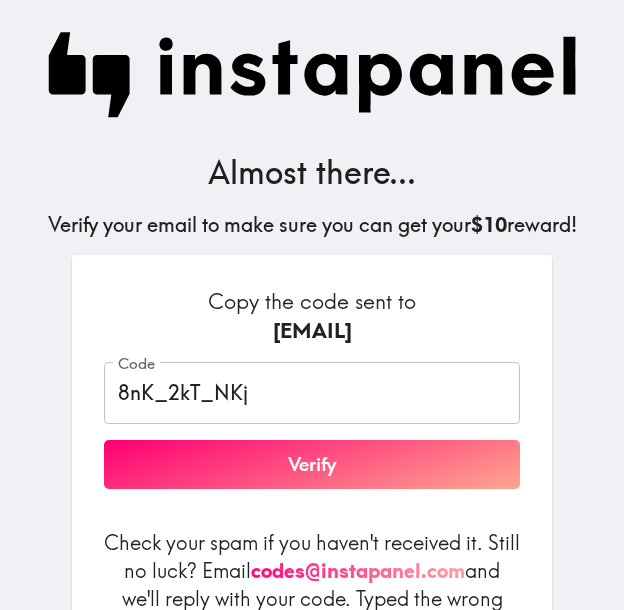 click on "Copy the code sent to  cliffordmoran45@gmail.com Code 8nK_2kT_NKj Code Verify Check your spam if you haven't received it.   Still no luck? Email  codes@instapanel.com  and we'll reply with your code.   Typed the wrong email?   Request a new code" at bounding box center (312, 472) 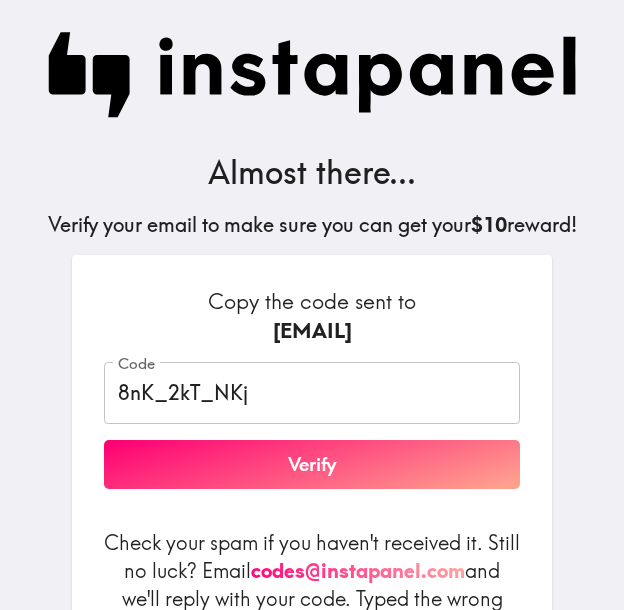 click on "Verify" at bounding box center (312, 465) 